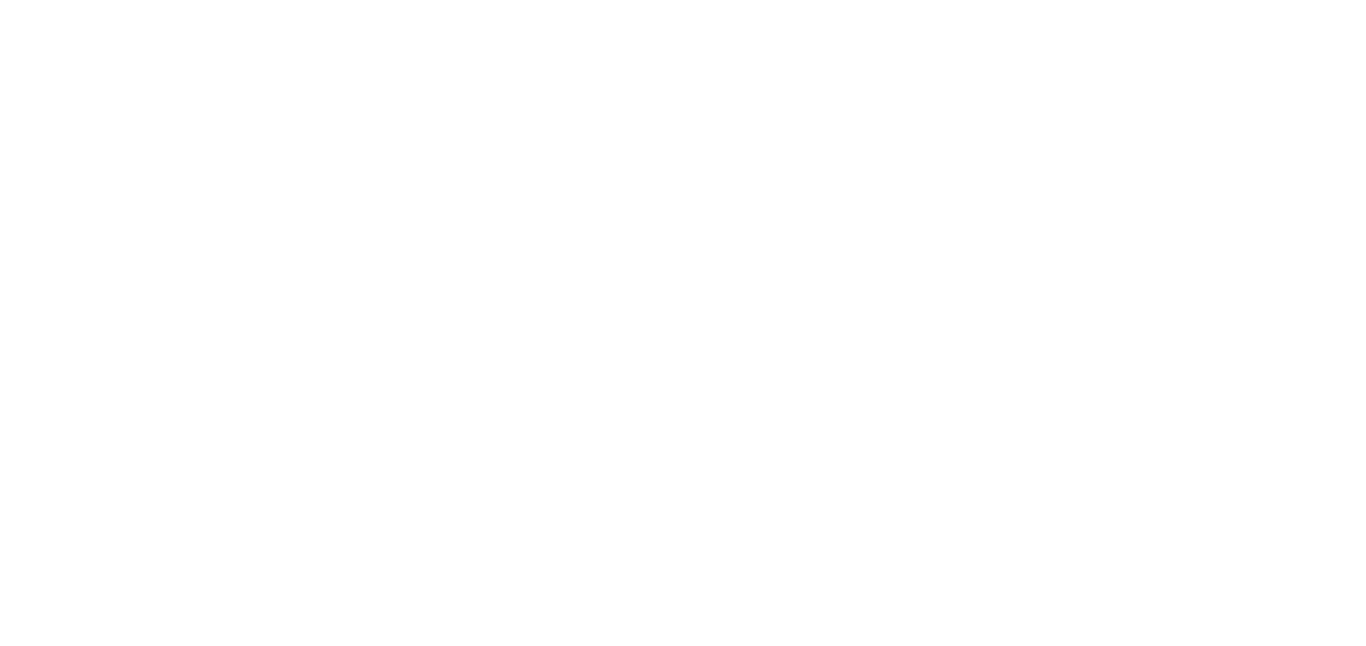 scroll, scrollTop: 0, scrollLeft: 0, axis: both 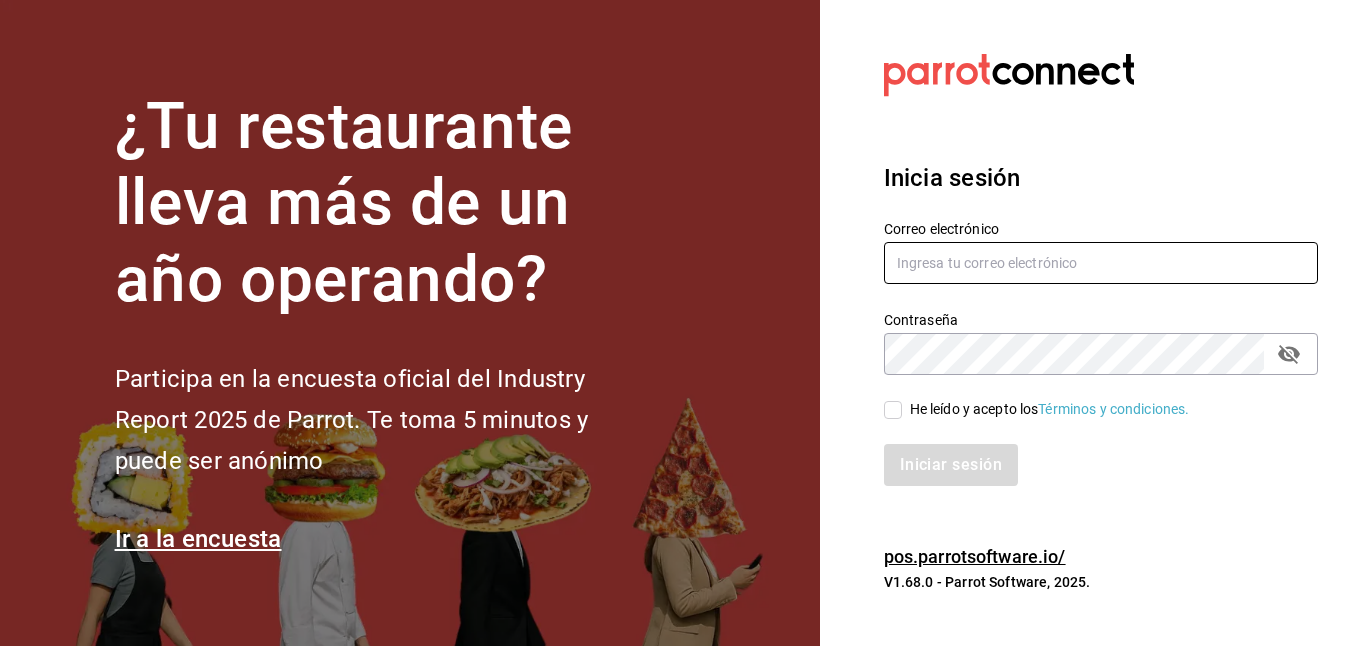 type on "[EMAIL]" 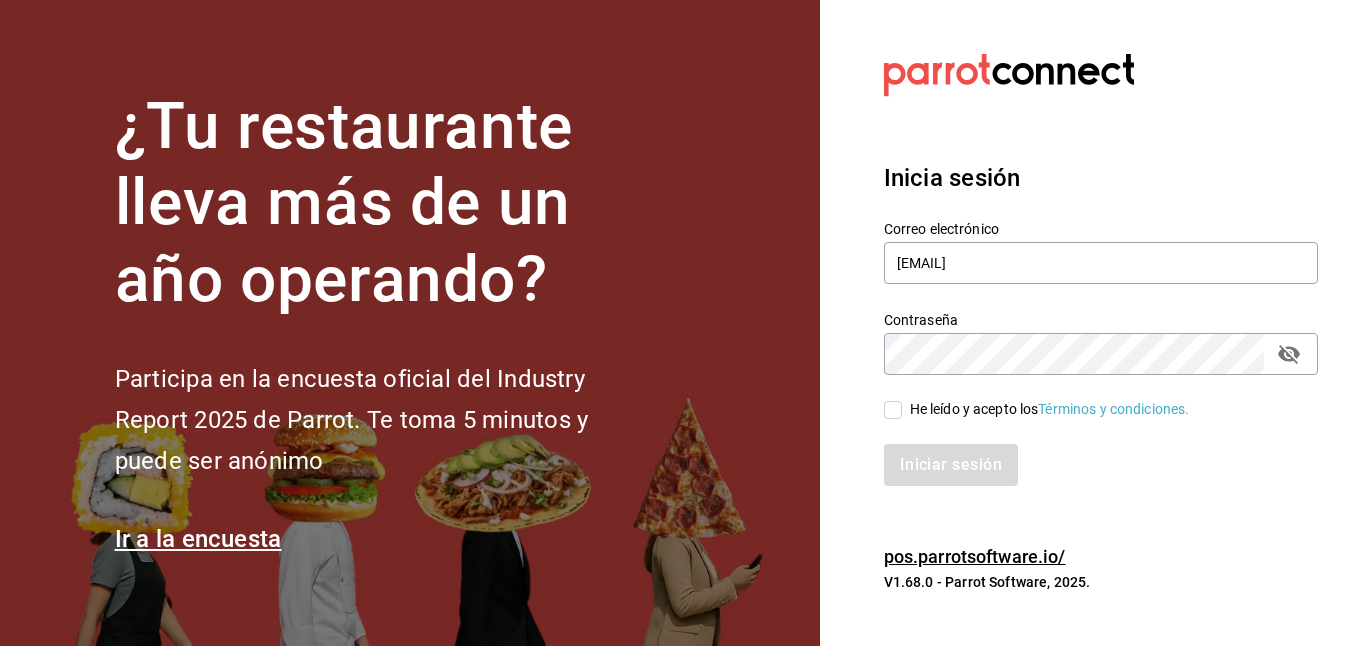 click on "He leído y acepto los  Términos y condiciones." at bounding box center [893, 410] 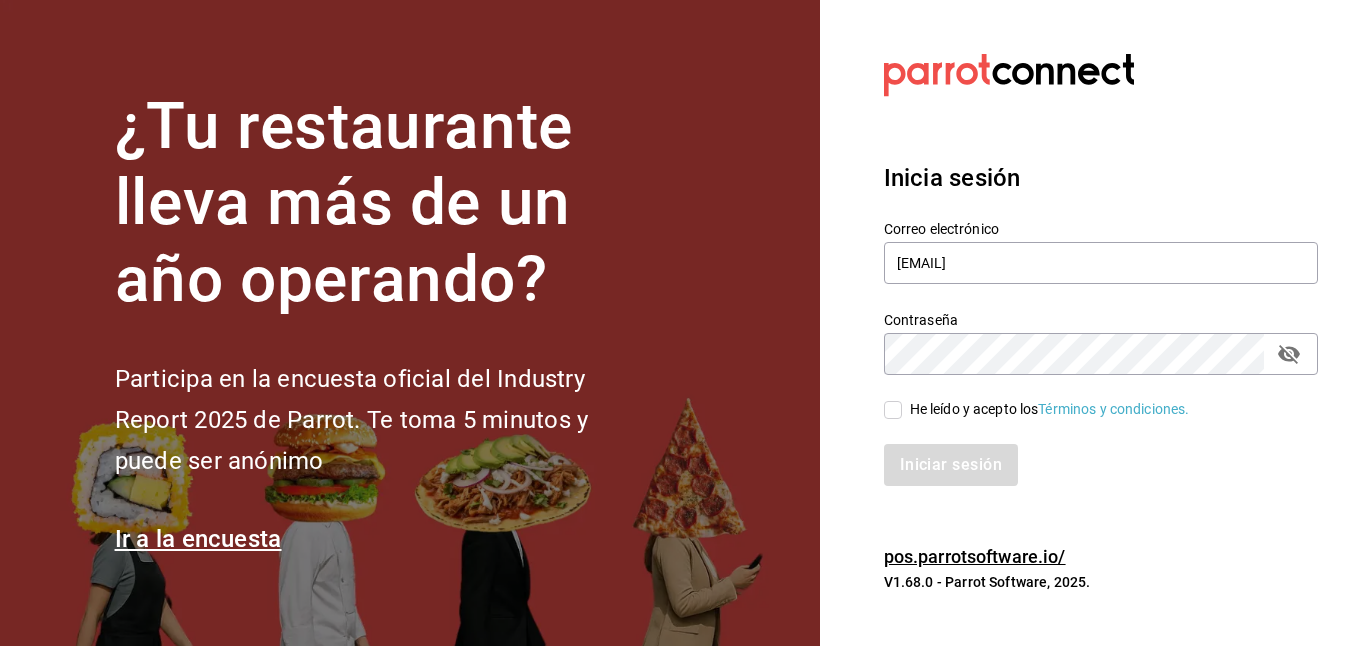 checkbox on "true" 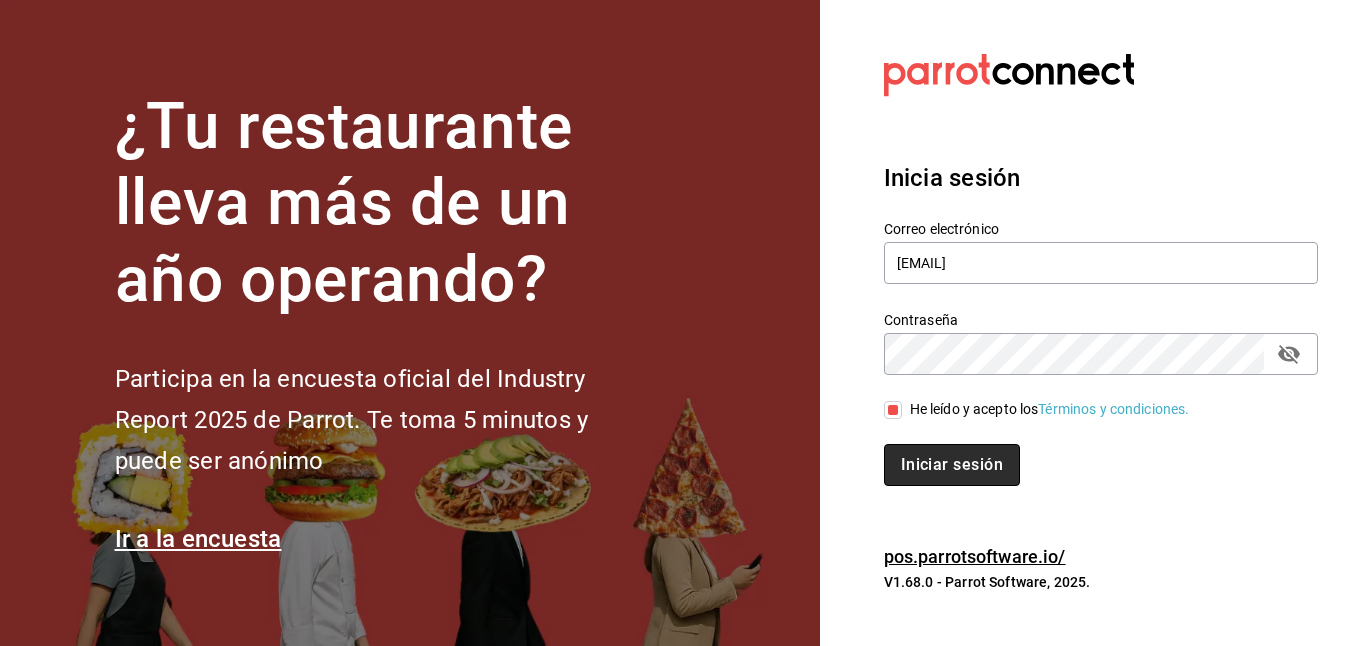 click on "Iniciar sesión" at bounding box center (952, 465) 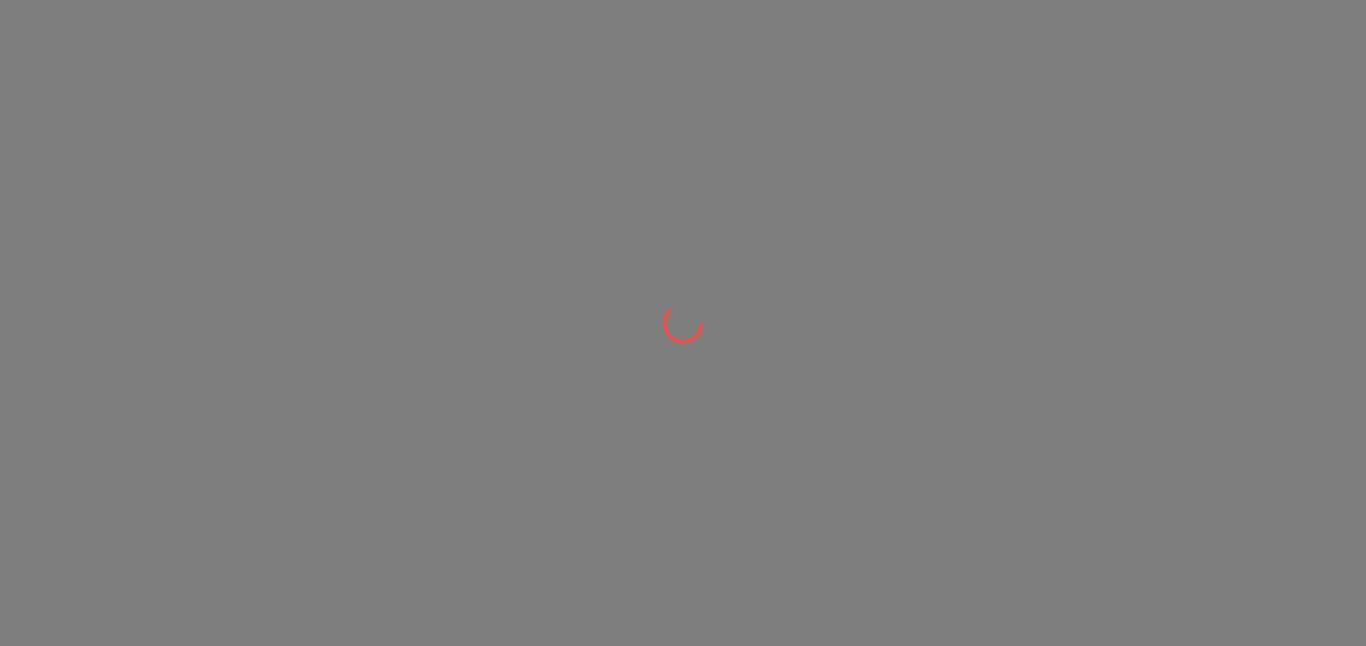 scroll, scrollTop: 0, scrollLeft: 0, axis: both 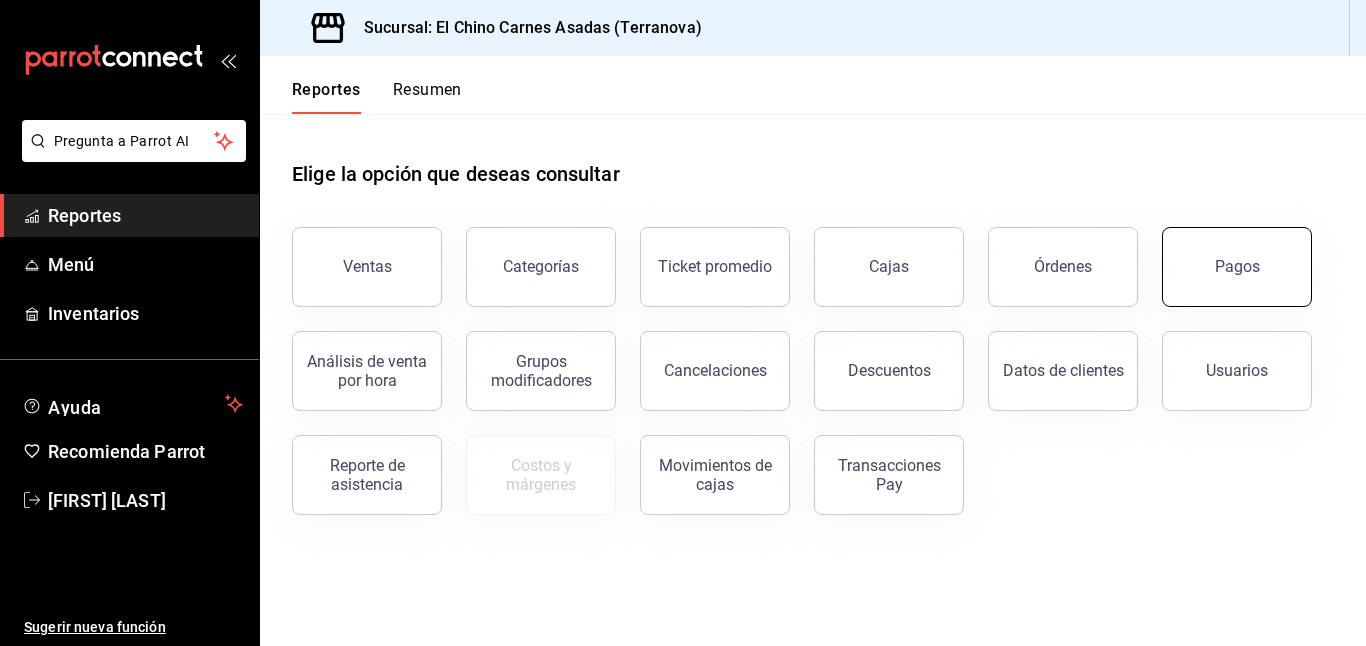 click on "Pagos" at bounding box center [1237, 267] 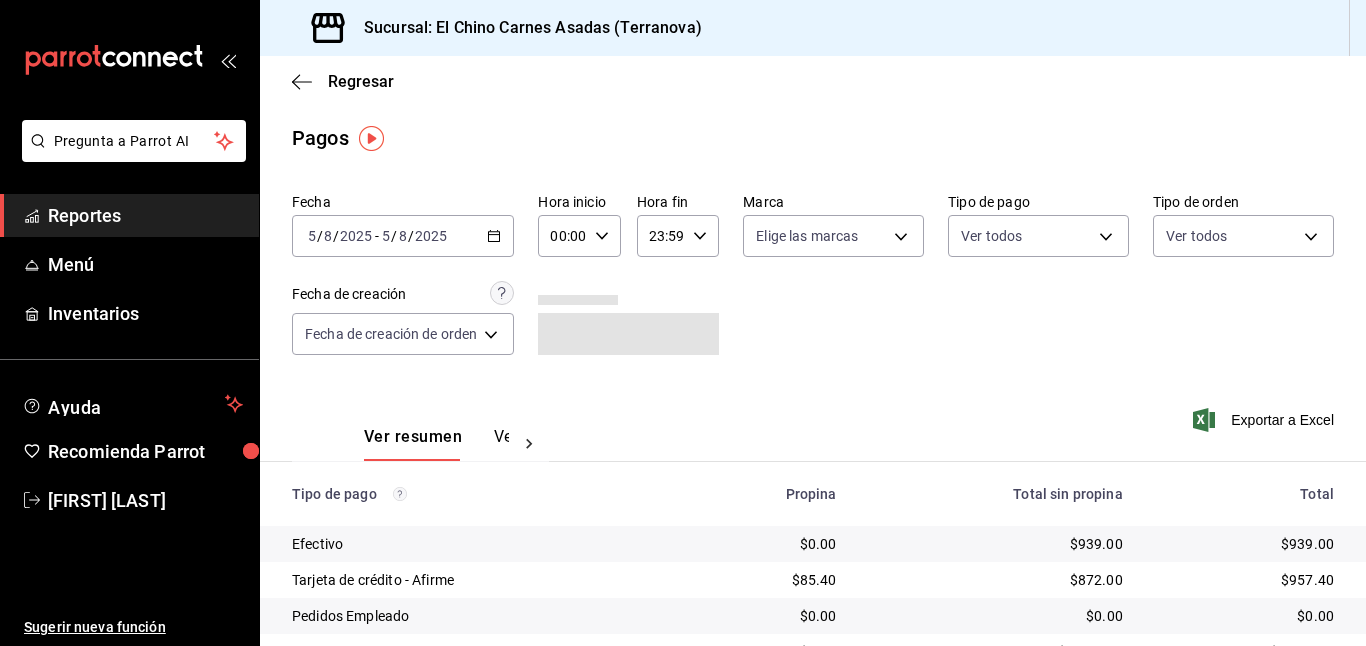 click 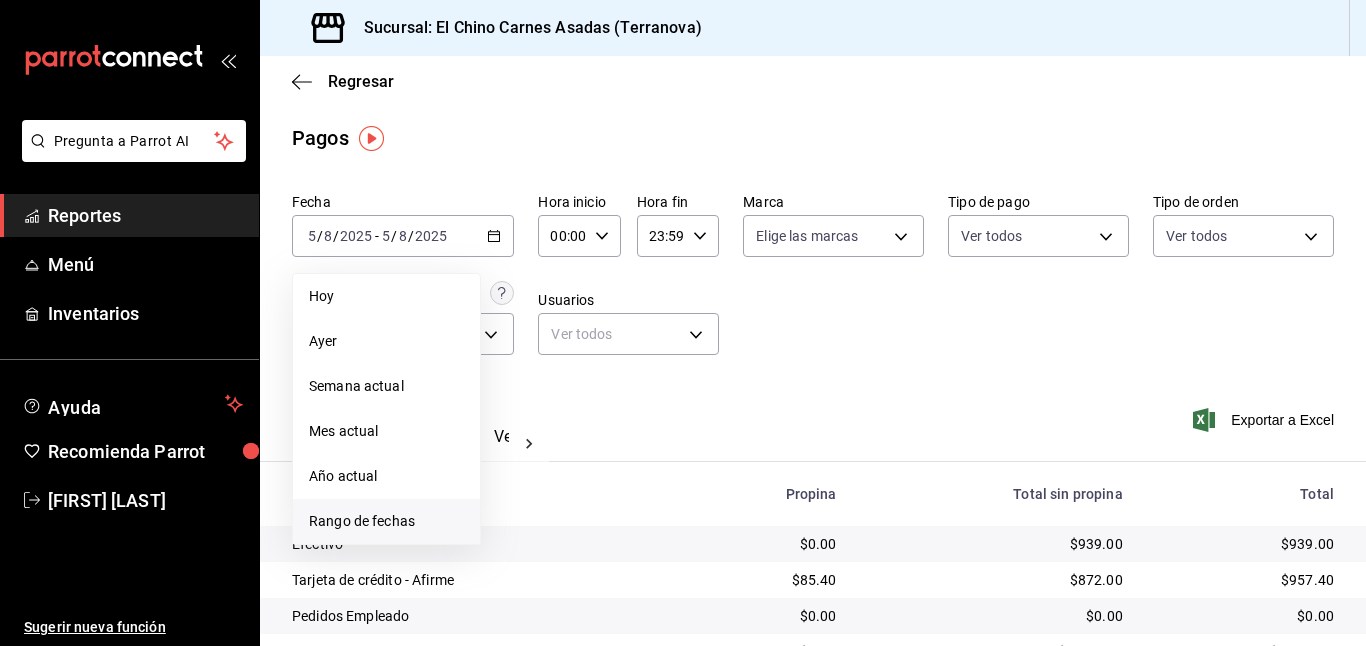 click on "Rango de fechas" at bounding box center [386, 521] 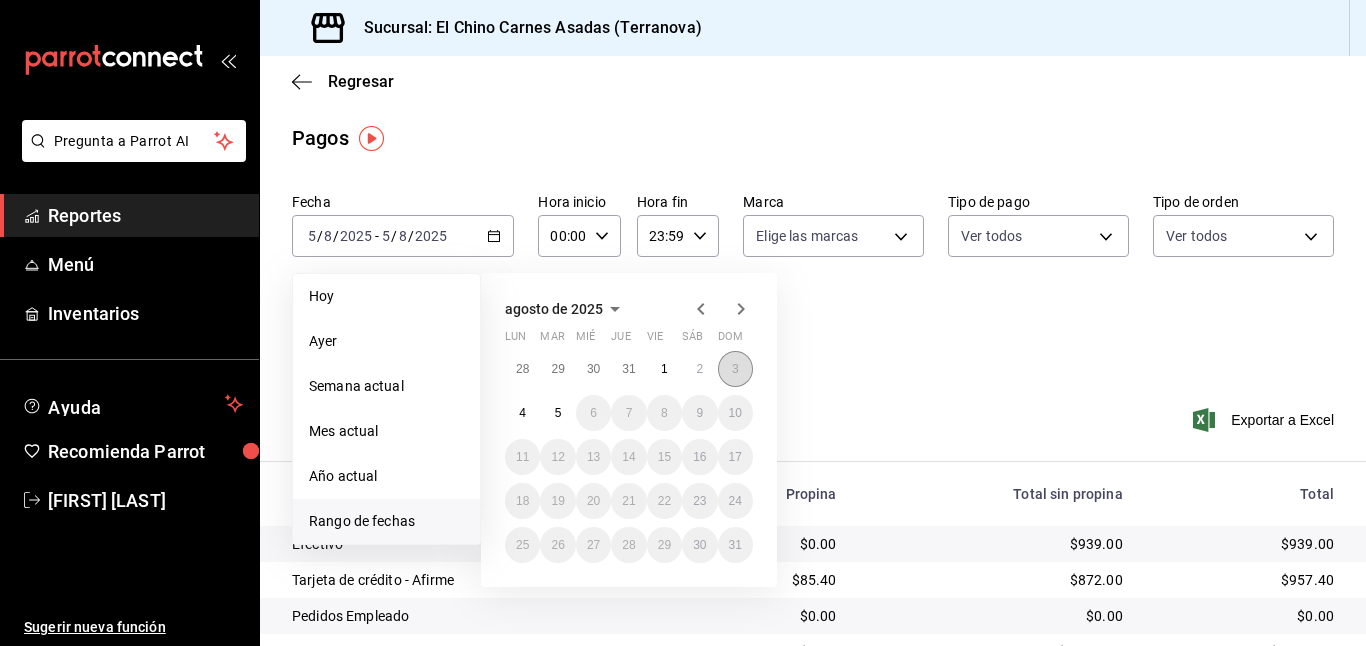 click on "3" at bounding box center [735, 369] 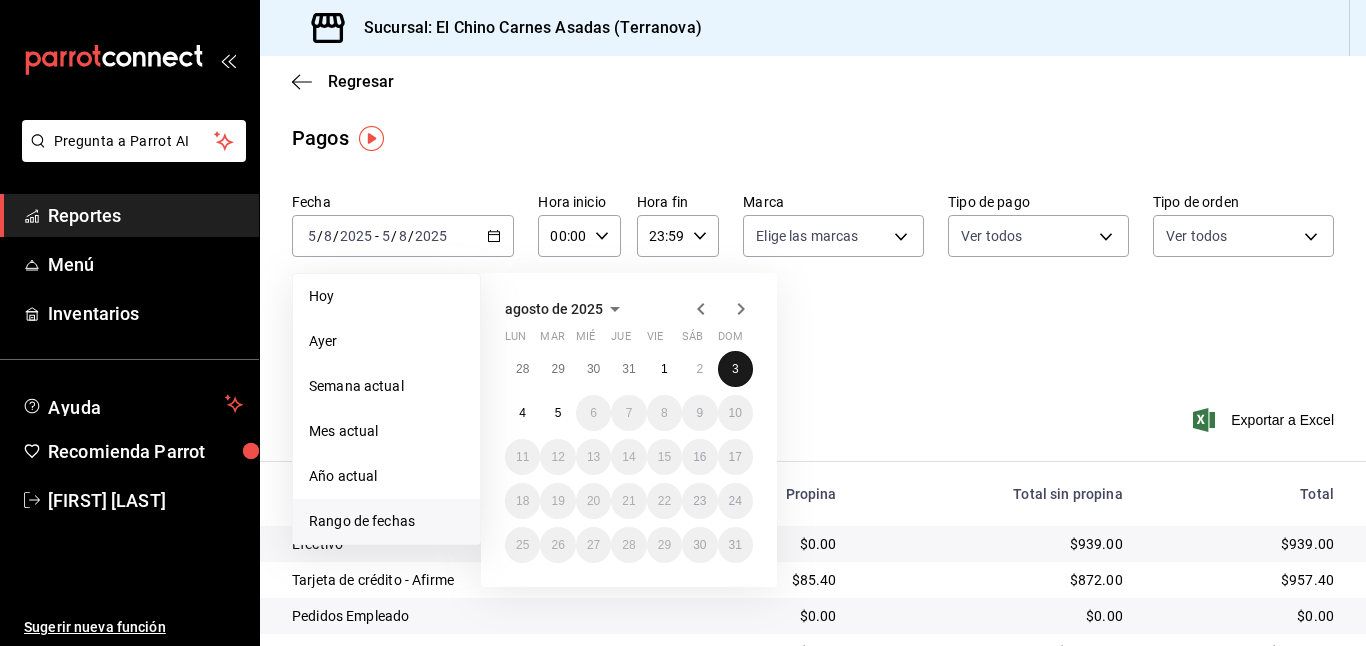click on "3" at bounding box center [735, 369] 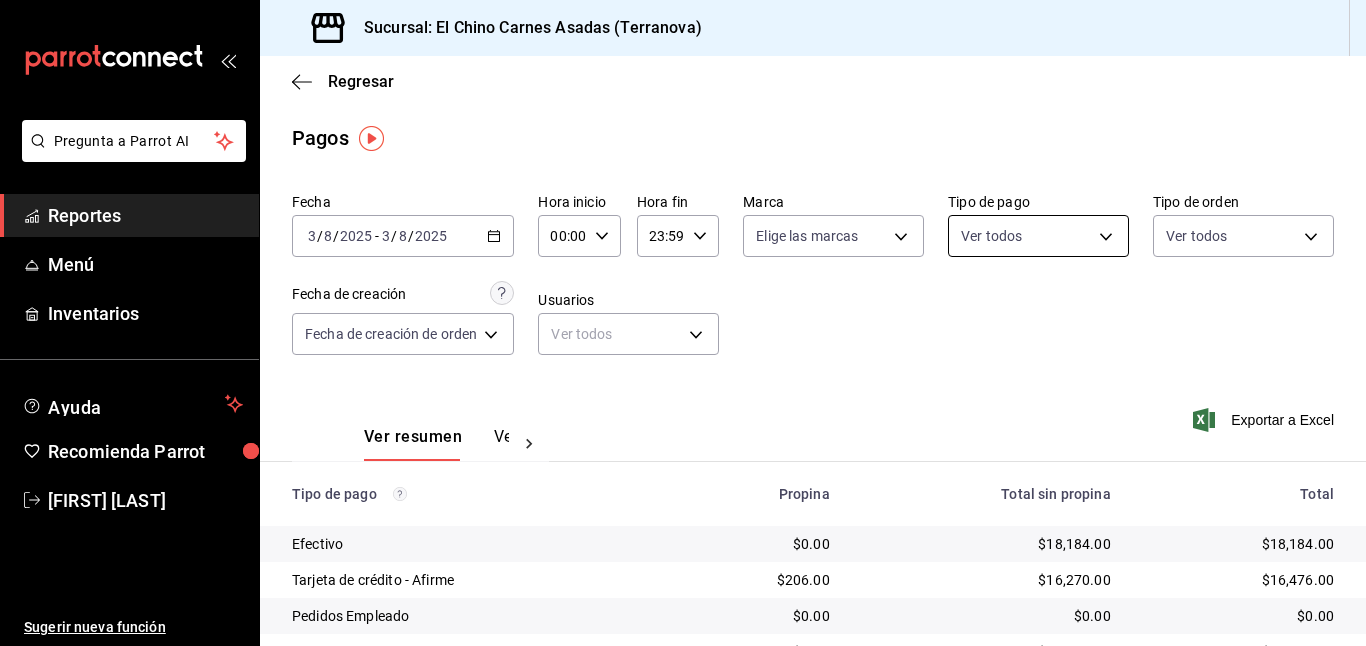 click on "Pregunta a Parrot AI Reportes   Menú   Inventarios   Ayuda Recomienda Parrot   [FIRST] [LAST]   Sugerir nueva función   Sucursal: El Chino Carnes Asadas (Terranova) Regresar Pagos Fecha [DATE] [DATE] - [DATE] [DATE] Hora inicio 00:00 Hora inicio Hora fin 23:59 Hora fin Marca Elige las marcas Tipo de pago Ver todos Tipo de orden Ver todos Fecha de creación   Fecha de creación de orden ORDER Usuarios Ver todos null Ver resumen Ver pagos Exportar a Excel Tipo de pago   Propina Total sin propina Total Efectivo $0.00 $[PRICE] $[PRICE] Tarjeta de crédito - Afirme $206.00 $[PRICE] $[PRICE] Pedidos Empleado $0.00 $0.00 $0.00 Uber Eats $0.00 $[PRICE] $[PRICE] Rappi $0.00 $[PRICE] $[PRICE] Pay $0.00 $0.00 $0.00 Total $206.00 $[PRICE] $[PRICE] Pregunta a Parrot AI Reportes   Menú   Inventarios   Ayuda Recomienda Parrot   [FIRST] [LAST]   Sugerir nueva función   GANA 1 MES GRATIS EN TU SUSCRIPCIÓN AQUÍ Ver video tutorial Ir a video Visitar centro de ayuda" at bounding box center [683, 323] 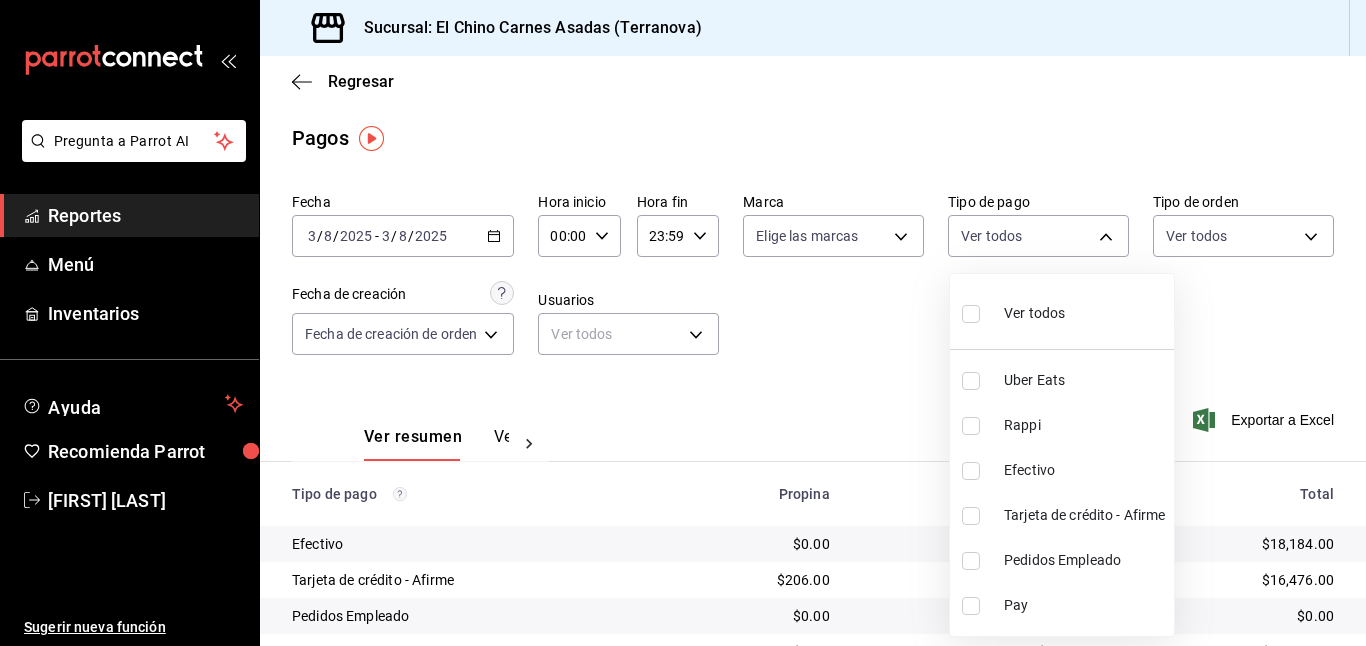 click on "Tarjeta de crédito - Afirme" at bounding box center (1085, 515) 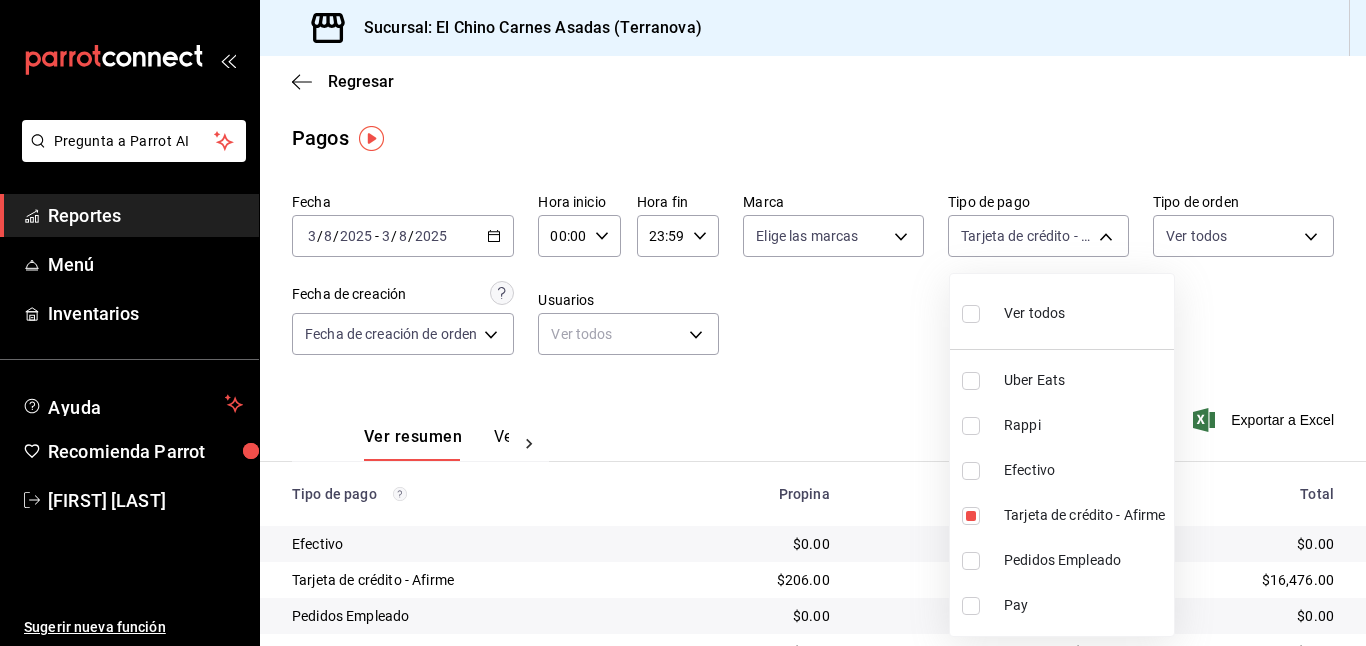 click at bounding box center [683, 323] 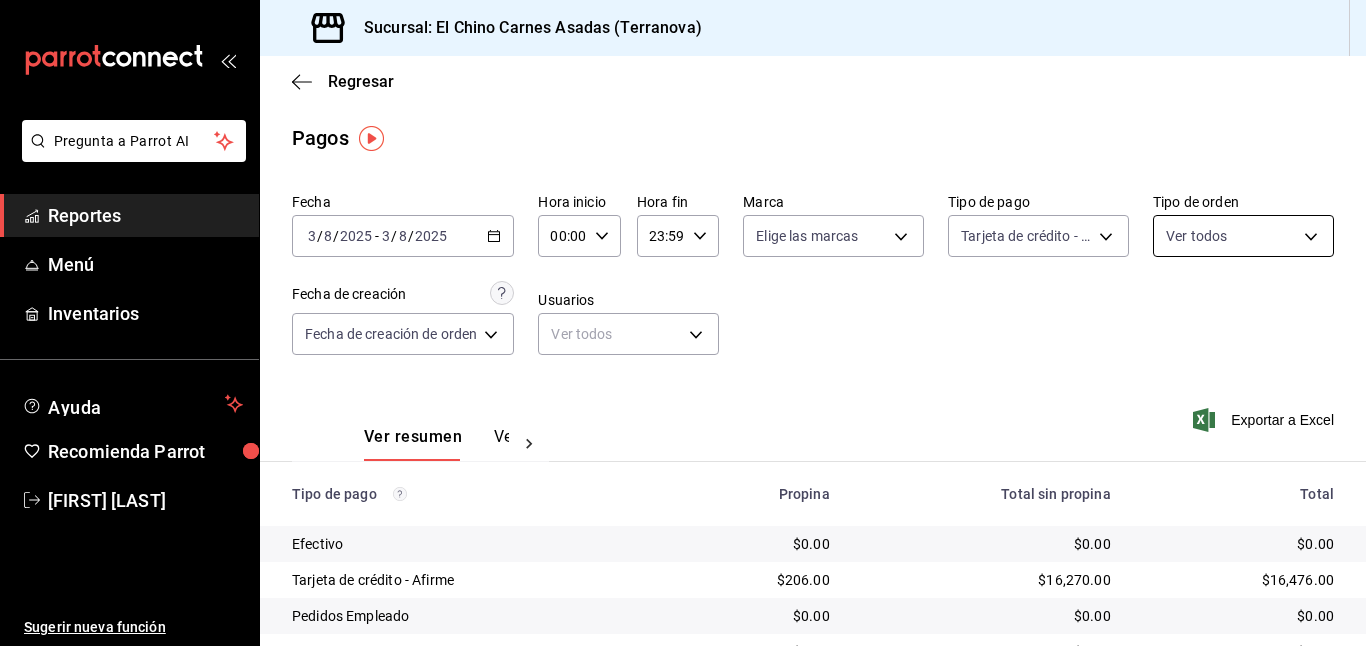 click on "Pregunta a Parrot AI Reportes   Menú   Inventarios   Ayuda Recomienda Parrot   [FIRST] [LAST]   Sugerir nueva función   Sucursal: El Chino Carnes Asadas (Terranova) Regresar Pagos Fecha [DATE] [DATE] - [DATE] [DATE] Hora inicio 00:00 Hora inicio Hora fin 23:59 Hora fin Marca Elige las marcas Tipo de pago Tarjeta de crédito - Afirme [UUID] Tipo de orden Ver todos Fecha de creación   Fecha de creación de orden ORDER Usuarios Ver todos null Ver resumen Ver pagos Exportar a Excel Tipo de pago   Propina Total sin propina Total Efectivo $0.00 $0.00 $0.00 Tarjeta de crédito - Afirme $206.00 $[PRICE] $[PRICE] Pedidos Empleado $0.00 $0.00 $0.00 Uber Eats $0.00 $0.00 $0.00 Rappi $0.00 $0.00 $0.00 Pay $0.00 $0.00 $0.00 Total $206.00 $[PRICE] $[PRICE] Pregunta a Parrot AI Reportes   Menú   Inventarios   Ayuda Recomienda Parrot   [FIRST] [LAST]   Sugerir nueva función   GANA 1 MES GRATIS EN TU SUSCRIPCIÓN AQUÍ Ver video tutorial Ir a video" at bounding box center [683, 323] 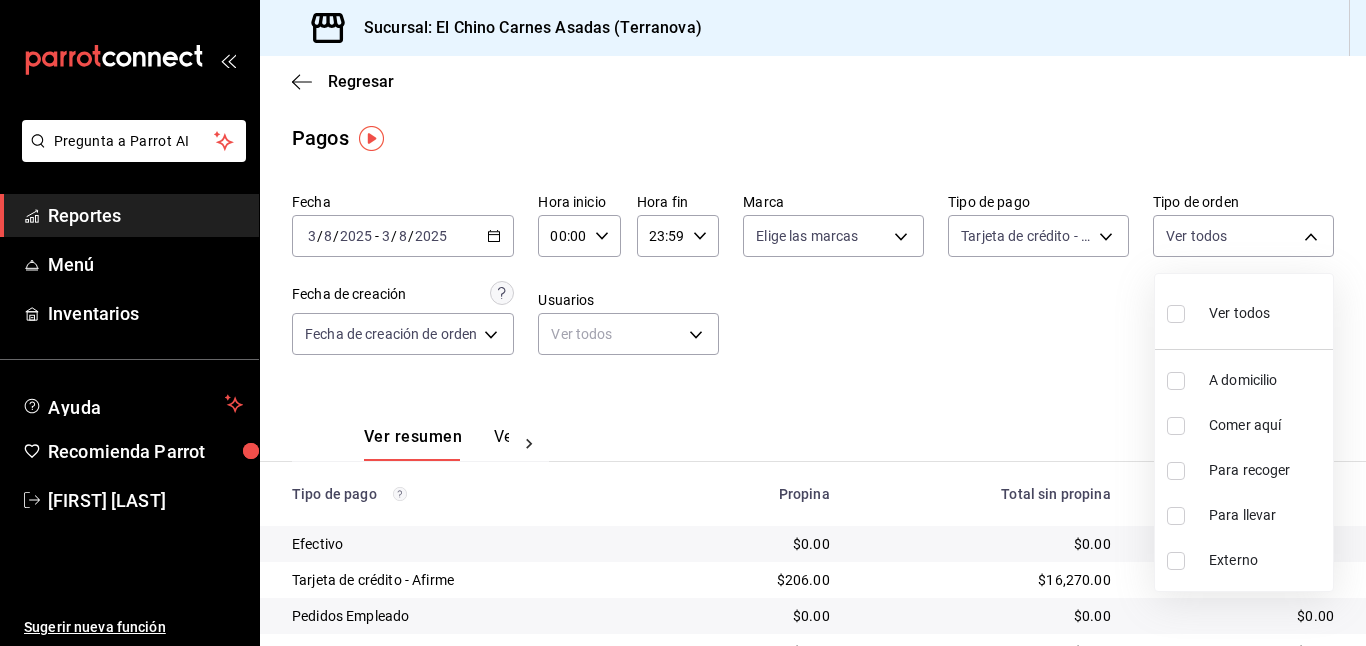 click on "A domicilio" at bounding box center [1267, 380] 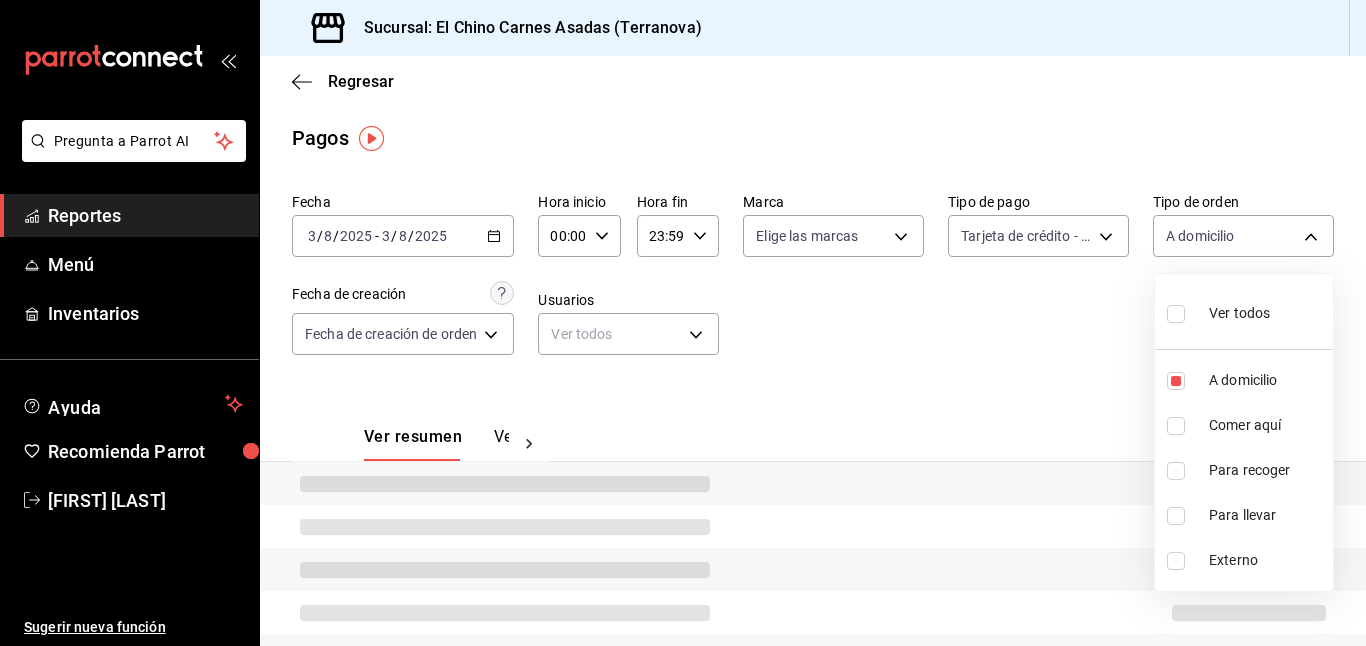 click on "Para recoger" at bounding box center (1267, 470) 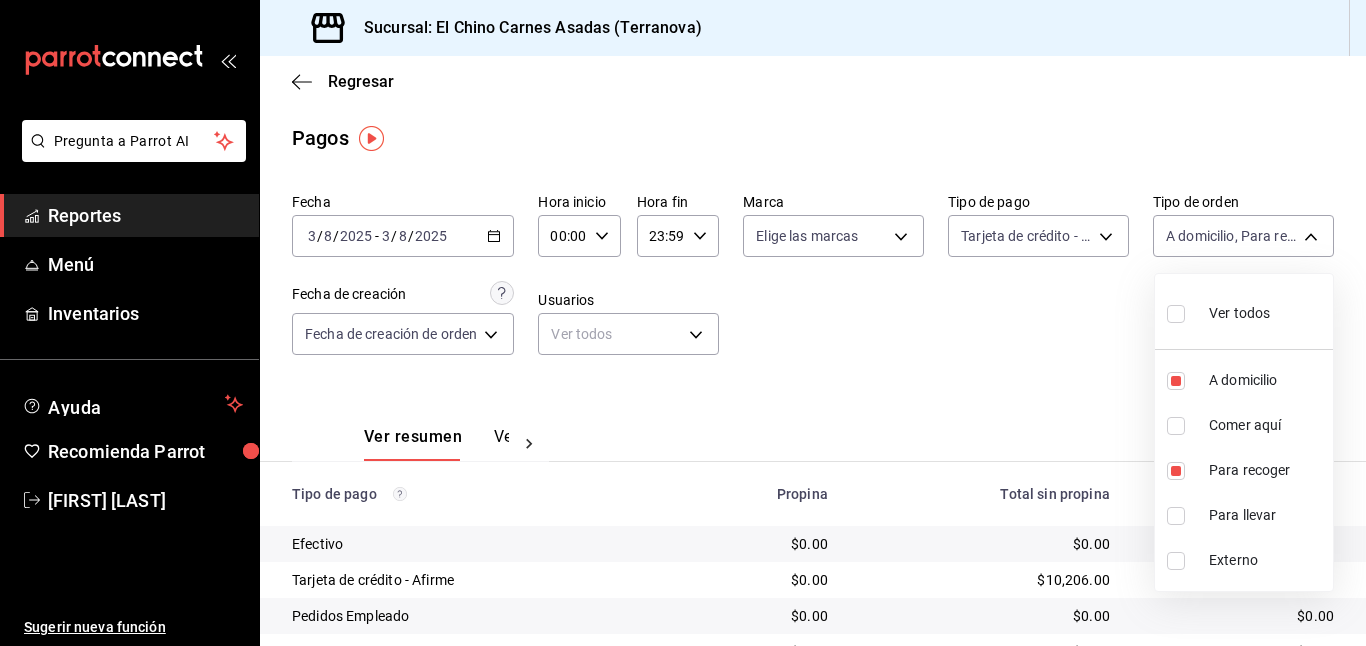 click on "Para llevar" at bounding box center (1267, 515) 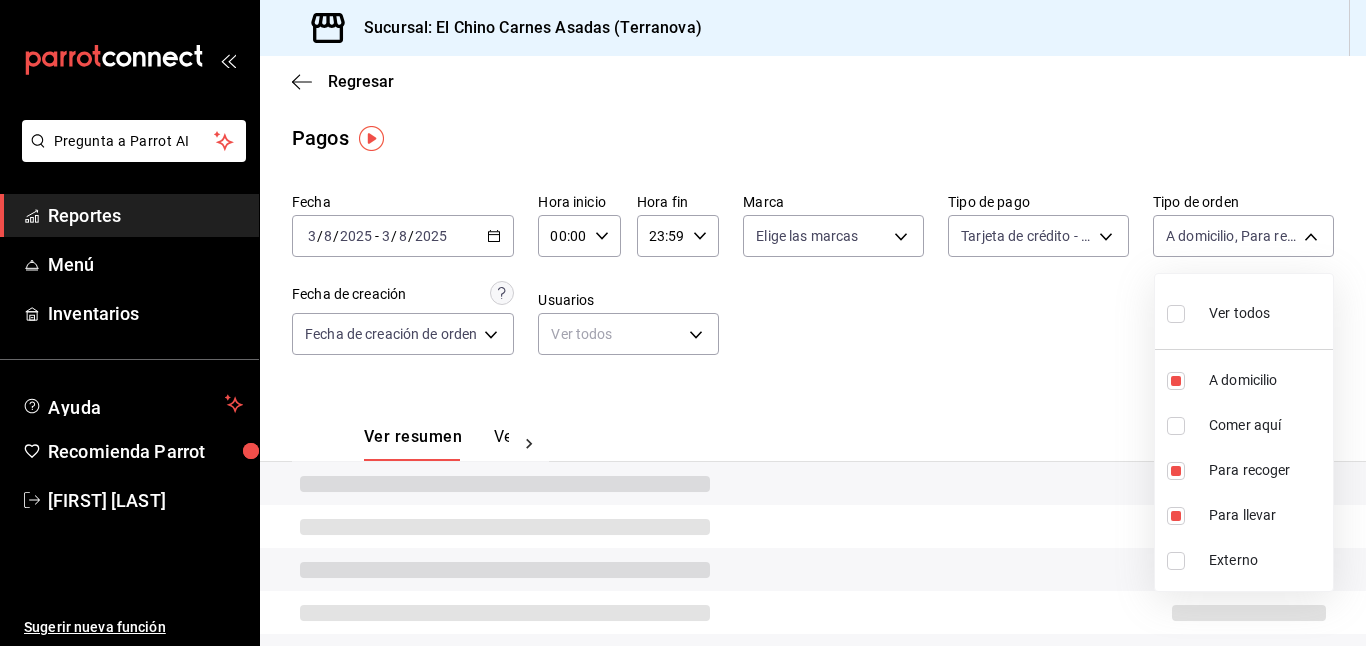 click at bounding box center [683, 323] 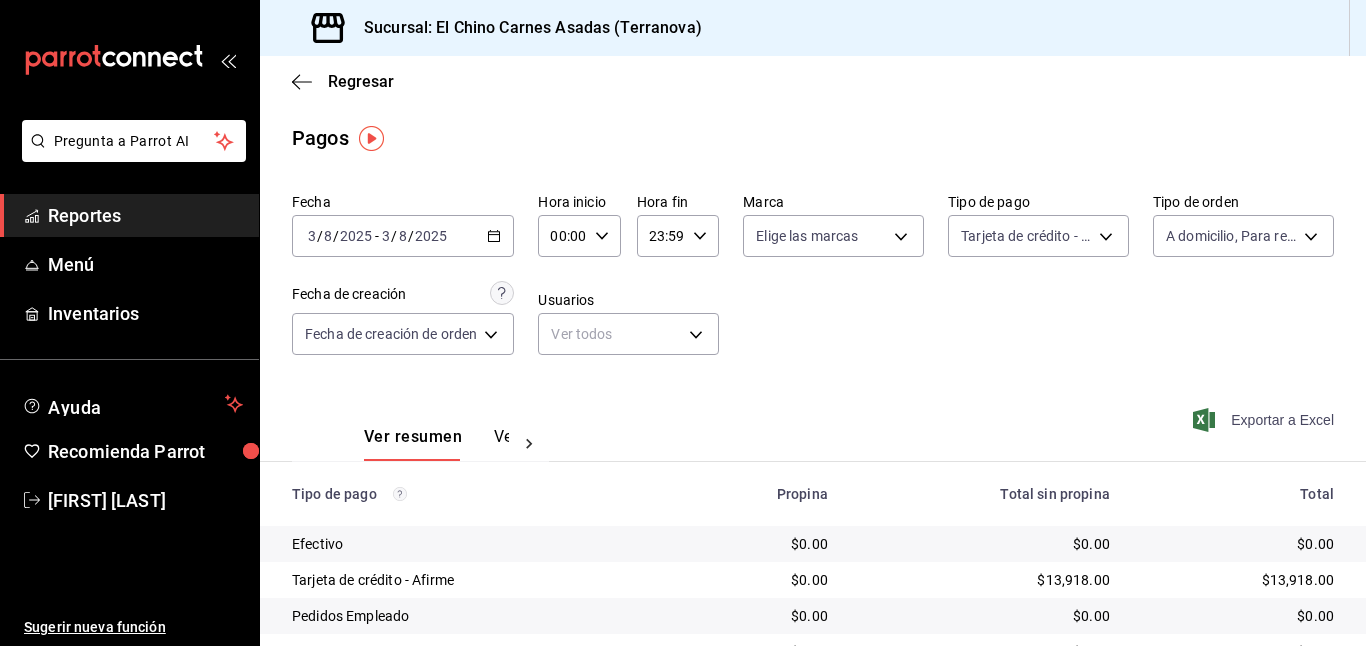 click 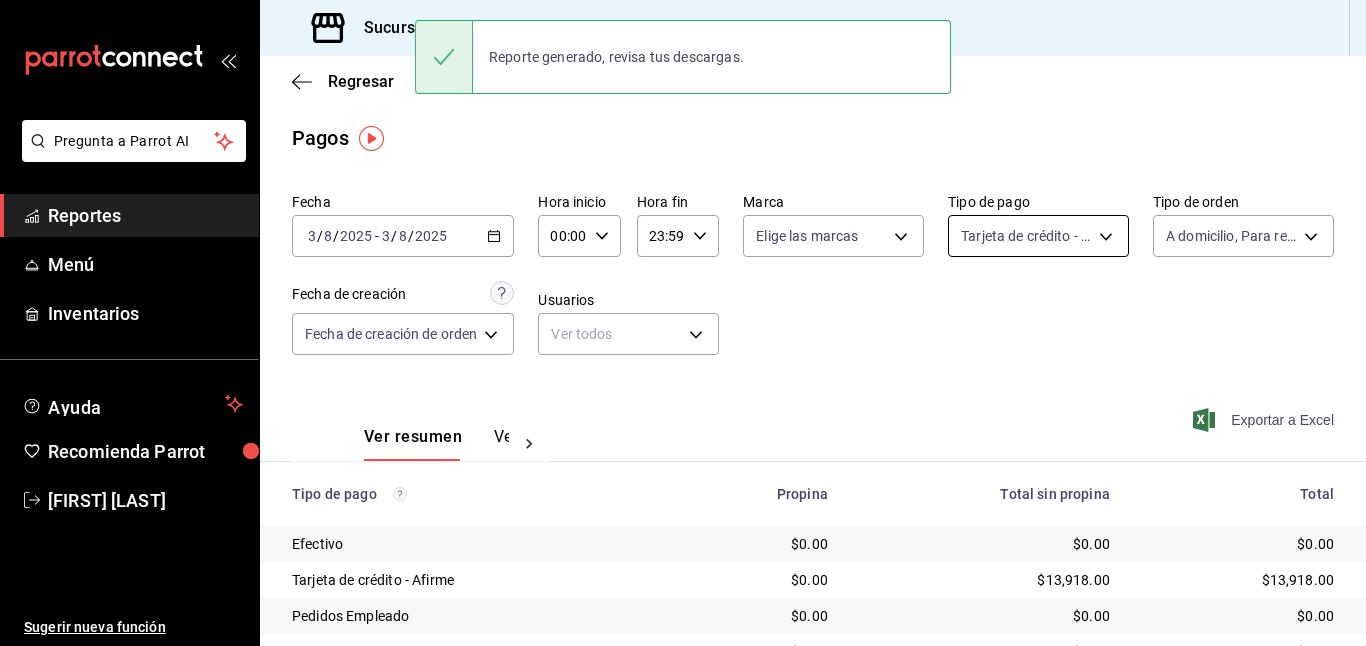 click on "Pregunta a Parrot AI Reportes   Menú   Inventarios   Ayuda Recomienda Parrot   [FIRST] [LAST]   Sugerir nueva función   Sucursal: El Chino Carnes Asadas (Terranova) Regresar Pagos Fecha [DATE] [DATE] - [DATE] [DATE] Hora inicio 00:00 Hora inicio Hora fin 23:59 Hora fin Marca Elige las marcas Tipo de pago Tarjeta de crédito - Afirme [UUID] Tipo de orden A domicilio, Para recoger, Para llevar [UUID],[UUID],[UUID] Fecha de creación   Fecha de creación de orden ORDER Usuarios Ver todos null Ver resumen Ver pagos Exportar a Excel Tipo de pago   Propina Total sin propina Total Efectivo $0.00 $0.00 $0.00 Tarjeta de crédito - Afirme $0.00 $[PRICE] $[PRICE] Pedidos Empleado $0.00 $0.00 $0.00 Uber Eats $0.00 $0.00 $0.00 Rappi $0.00 $0.00 $0.00 Pay $0.00 $0.00 $0.00 Total $0.00 $[PRICE] $[PRICE] Reporte generado, revisa tus descargas. Pregunta a Parrot AI Reportes" at bounding box center [683, 323] 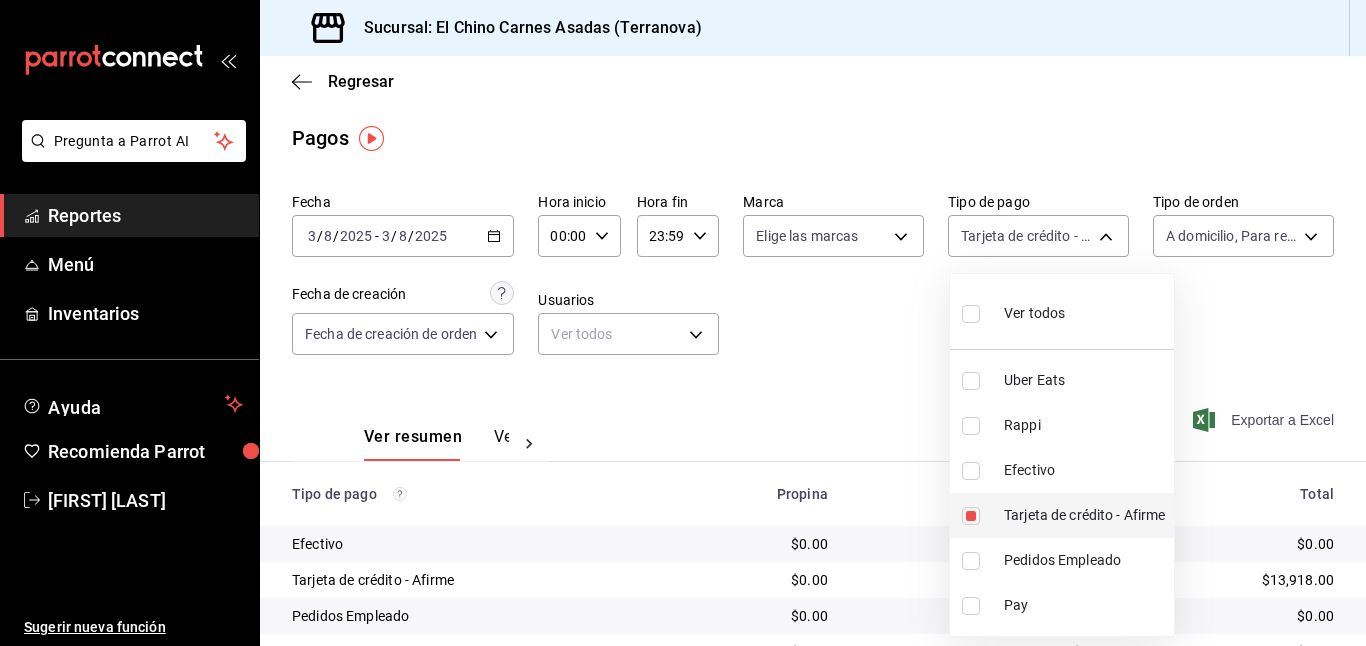 click at bounding box center (971, 516) 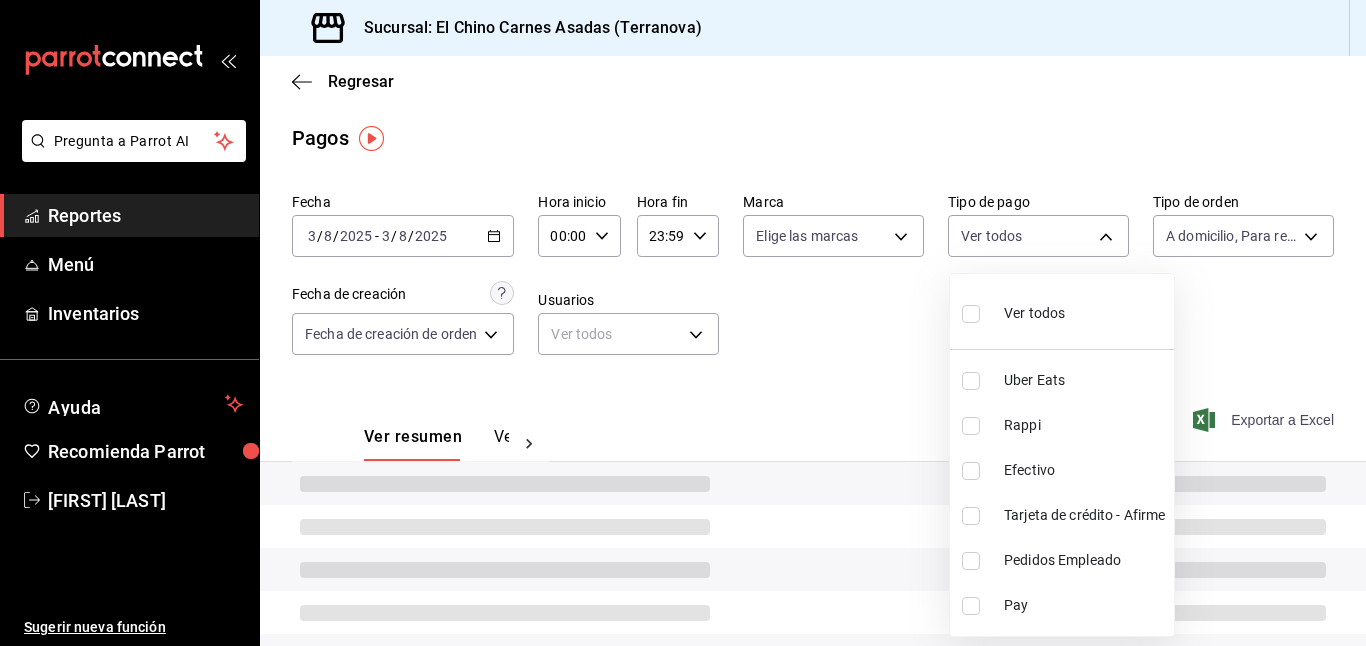 type 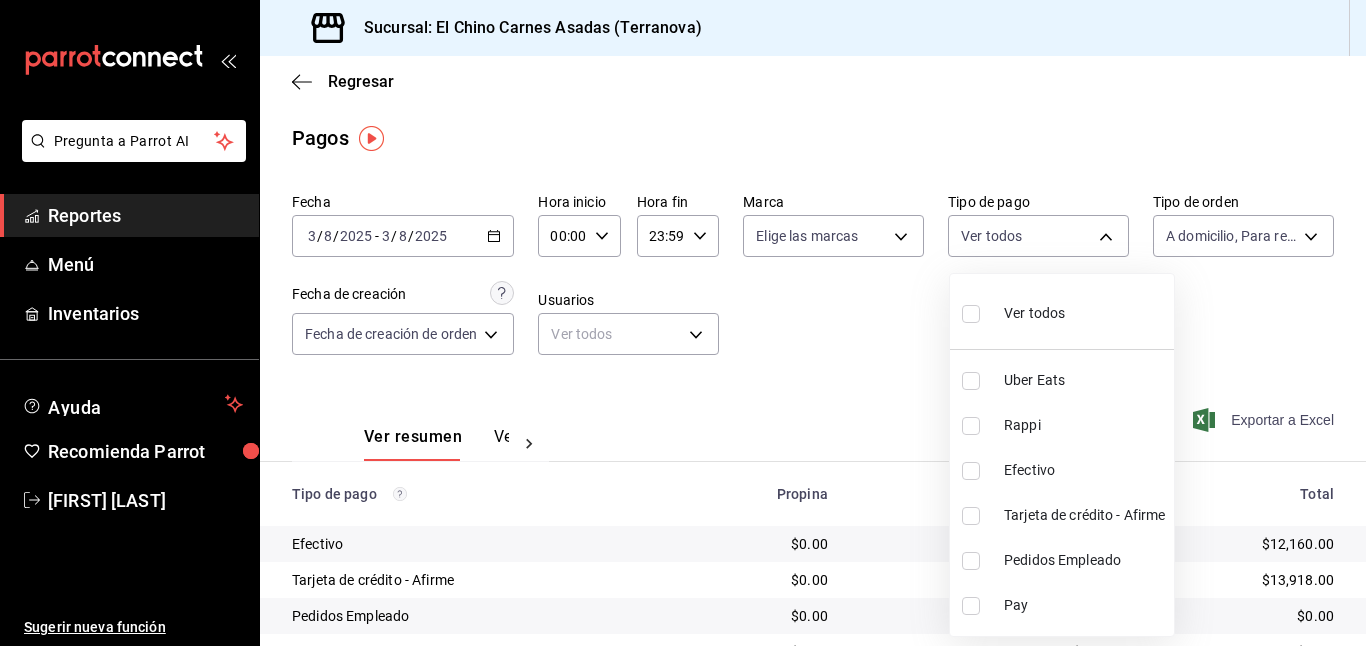 click at bounding box center [971, 471] 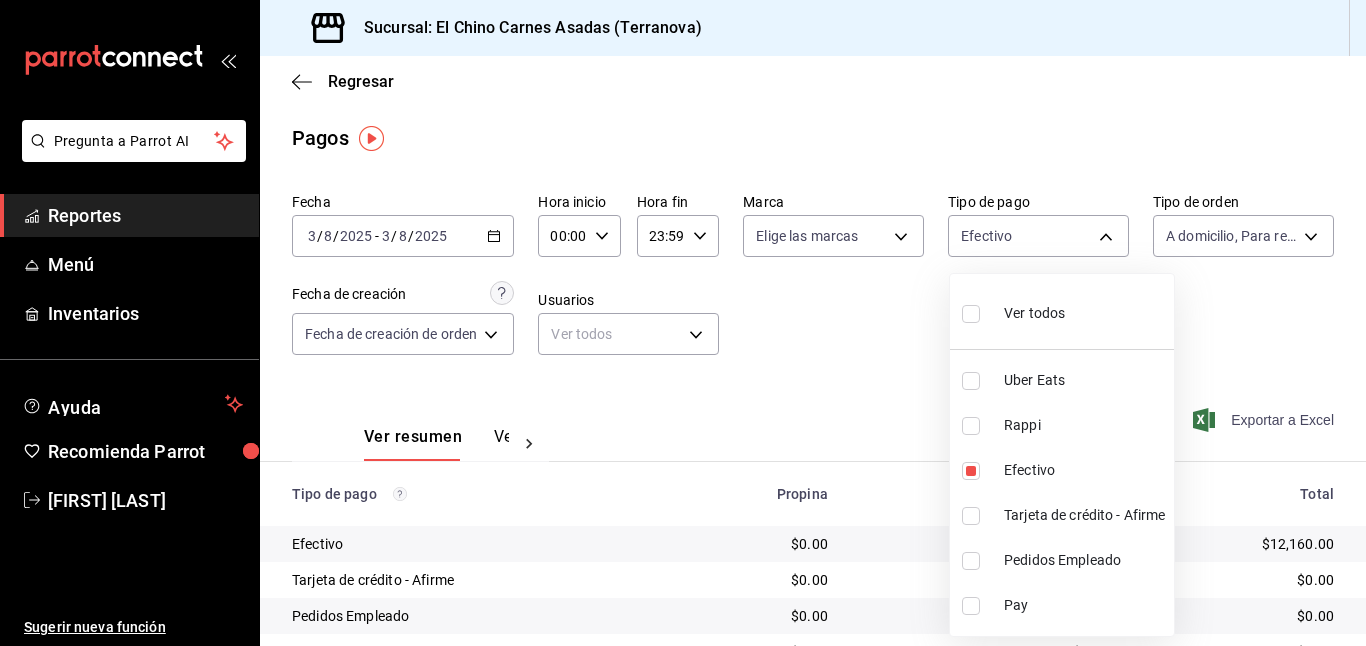 click at bounding box center (683, 323) 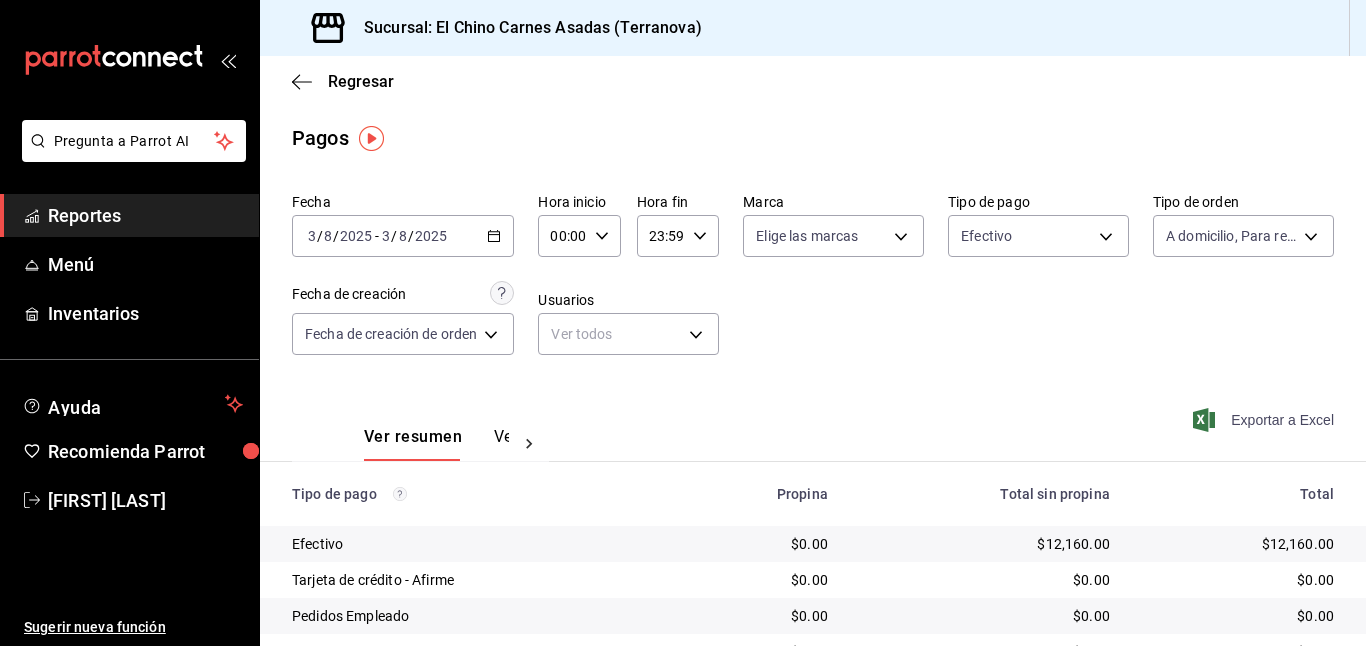 click 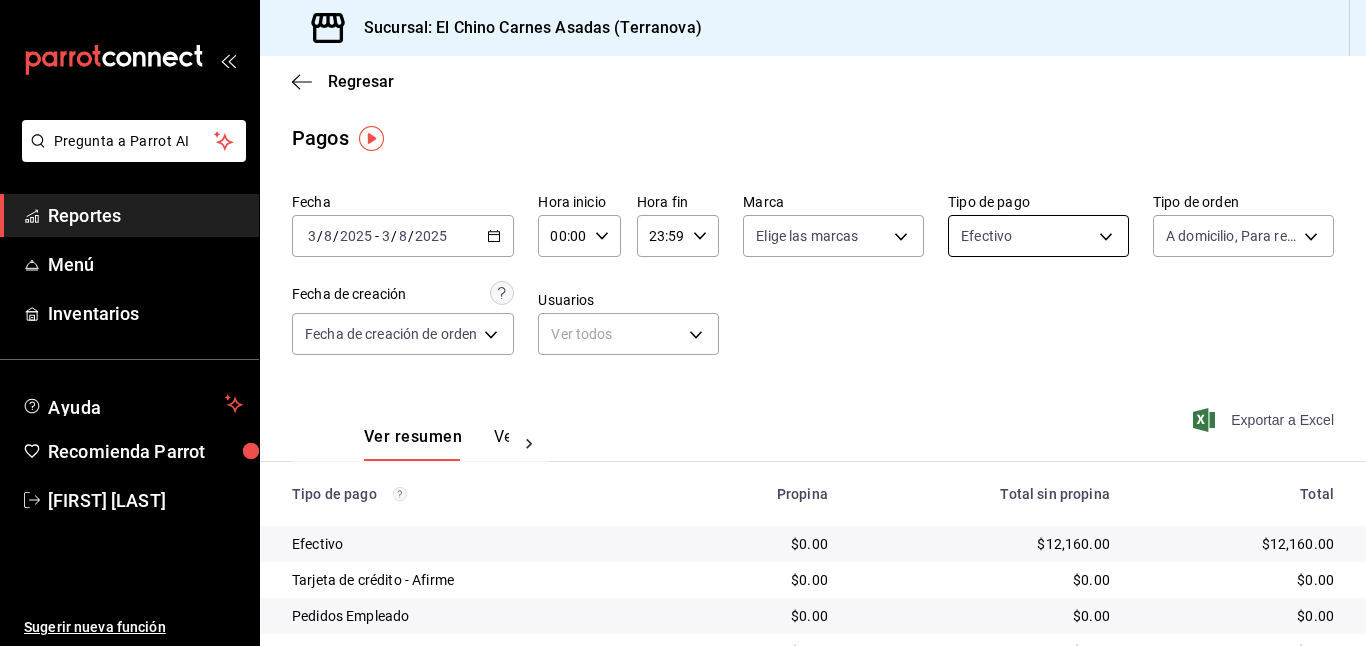 click on "Pregunta a Parrot AI Reportes   Menú   Inventarios   Ayuda Recomienda Parrot   [FIRST] [LAST]   Sugerir nueva función   Sucursal: El Chino Carnes Asadas (Terranova) Regresar Pagos Fecha [DATE] [DATE] - [DATE] [DATE] Hora inicio 00:00 Hora inicio Hora fin 23:59 Hora fin Marca Elige las marcas Tipo de pago Efectivo [UUID] Tipo de orden A domicilio, Para recoger, Para llevar [UUID],[UUID],[UUID] Fecha de creación   Fecha de creación de orden ORDER Usuarios Ver todos null Ver resumen Ver pagos Exportar a Excel Tipo de pago   Propina Total sin propina Total Efectivo $0.00 $[PRICE] $[PRICE] Tarjeta de crédito - Afirme $0.00 $0.00 $0.00 Pedidos Empleado $0.00 $0.00 $0.00 Uber Eats $0.00 $0.00 $0.00 Rappi $0.00 $0.00 $0.00 Pay $0.00 $0.00 $0.00 Total $0.00 $[PRICE] $[PRICE] Pregunta a Parrot AI Reportes   Menú   Inventarios   Ayuda Recomienda Parrot" at bounding box center [683, 323] 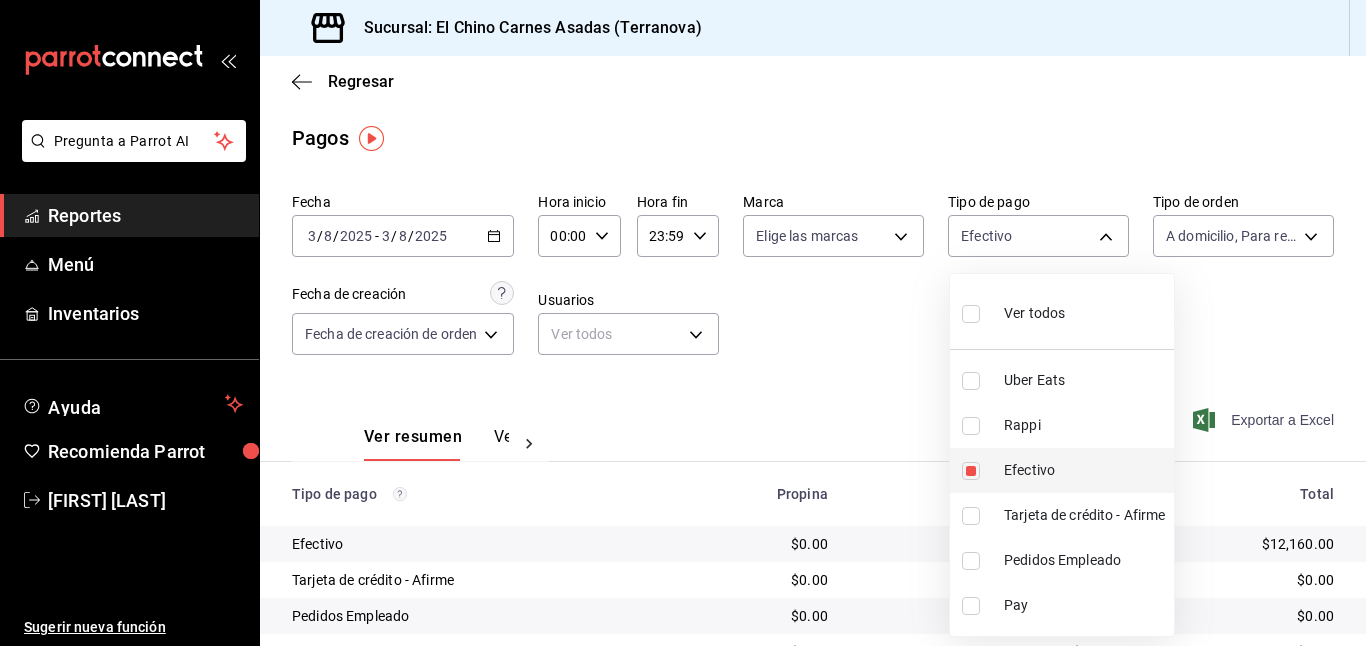 click at bounding box center [971, 471] 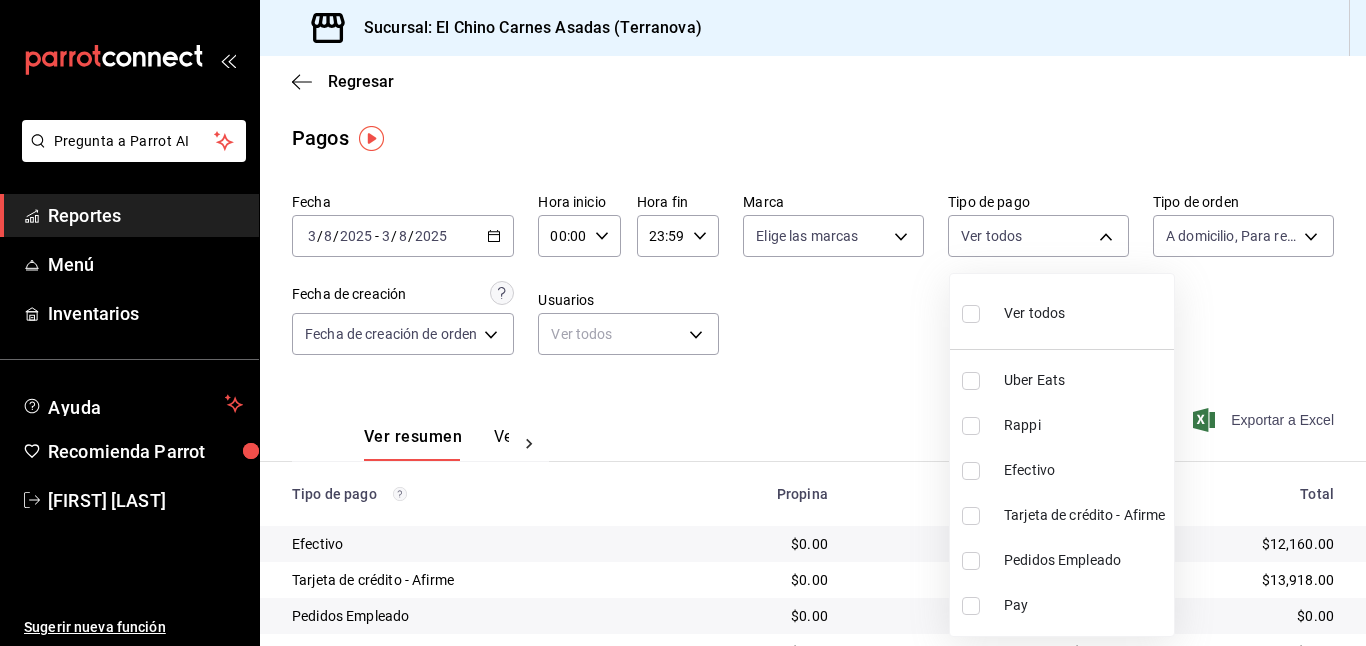 click at bounding box center (971, 426) 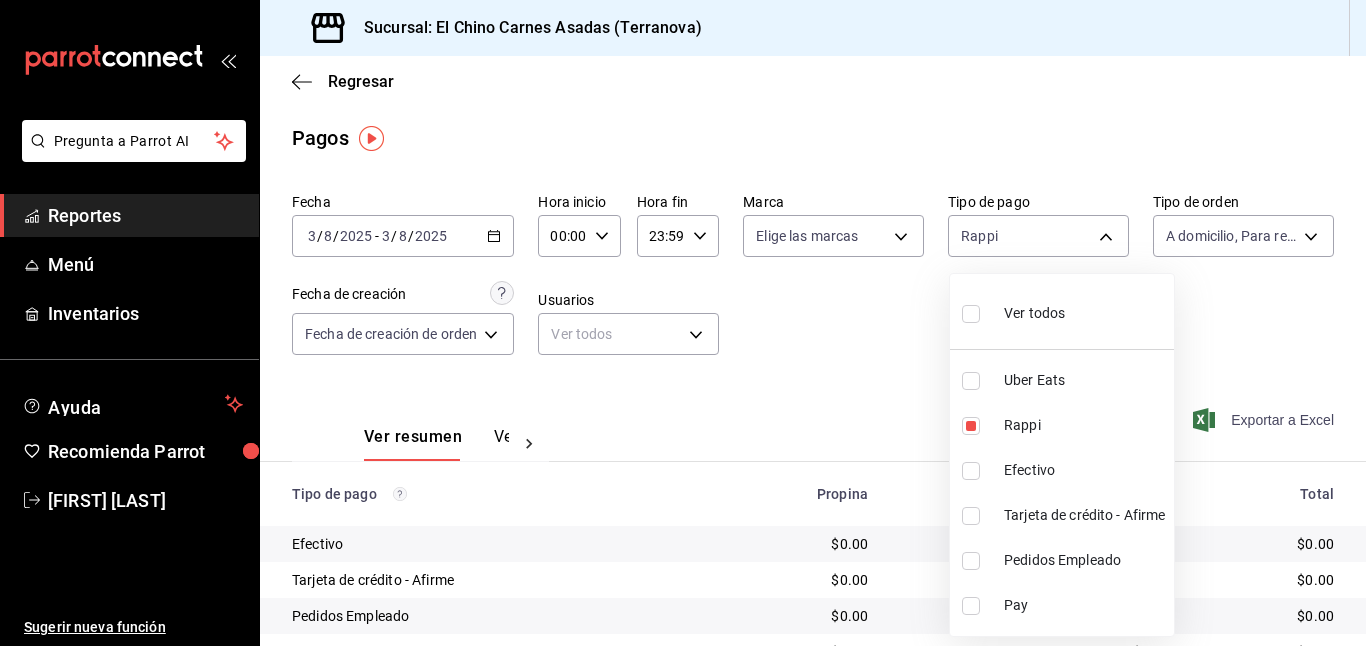 click at bounding box center (971, 381) 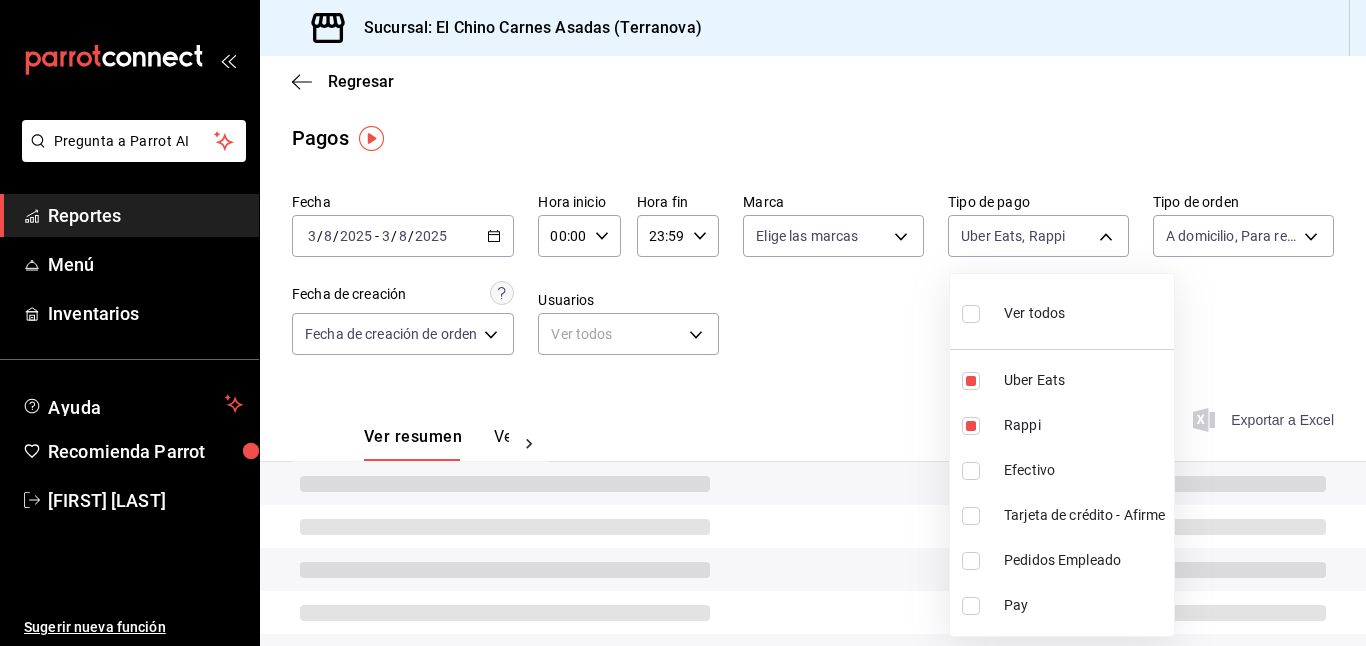 click at bounding box center [683, 323] 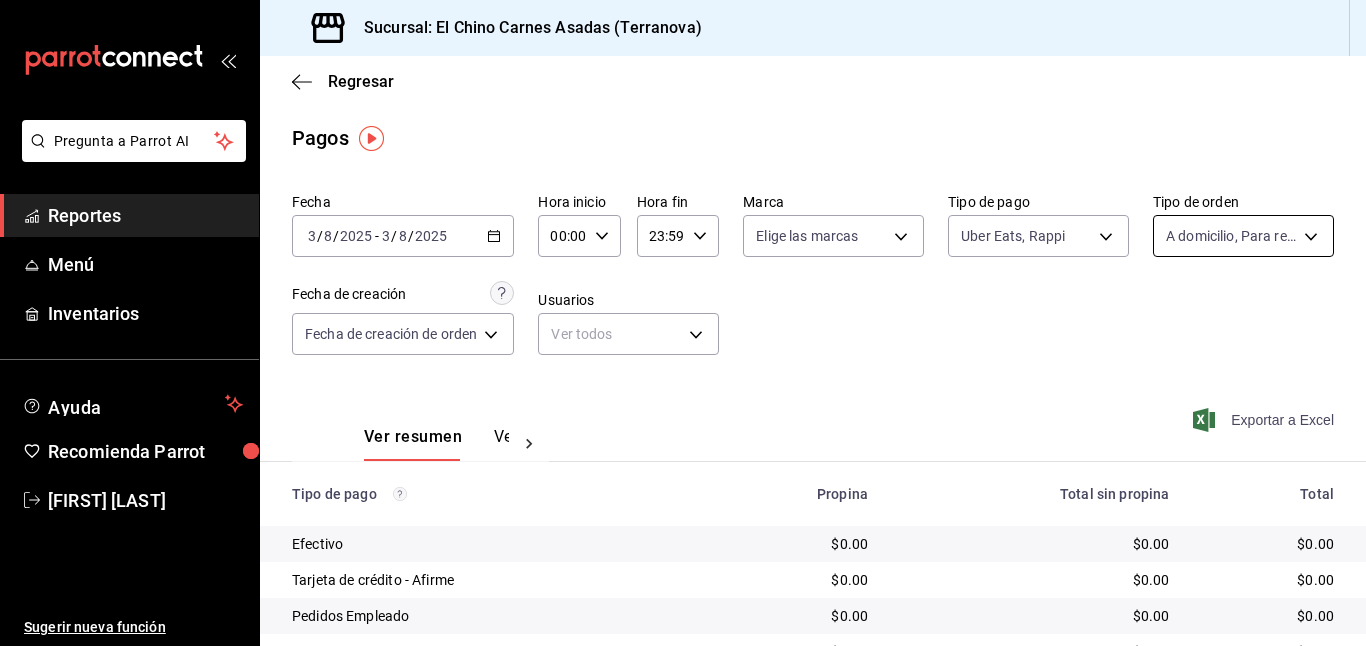 click on "Pregunta a Parrot AI Reportes   Menú   Inventarios   Ayuda Recomienda Parrot   [FIRST] [LAST]   Sugerir nueva función   Sucursal: El Chino Carnes Asadas (Terranova) Regresar Pagos Fecha [DATE] [DATE] - [DATE] [DATE] Hora inicio 00:00 Hora inicio Hora fin 23:59 Hora fin Marca Elige las marcas Tipo de pago Uber Eats, Rappi [UUID],[UUID] Tipo de orden A domicilio, Para recoger, Para llevar [UUID],[UUID],[UUID] Fecha de creación   Fecha de creación de orden ORDER Usuarios Ver todos null Ver resumen Ver pagos Exportar a Excel Tipo de pago   Propina Total sin propina Total Efectivo $0.00 $0.00 $0.00 Tarjeta de crédito - Afirme $0.00 $0.00 $0.00 Pedidos Empleado $0.00 $0.00 $0.00 Uber Eats $0.00 $0.00 $0.00 Rappi $0.00 $0.00 $0.00 Pay $0.00 $0.00 $0.00 Total $0.00 $0.00 $0.00 Pregunta a Parrot AI Reportes   Menú   Inventarios   Ayuda" at bounding box center [683, 323] 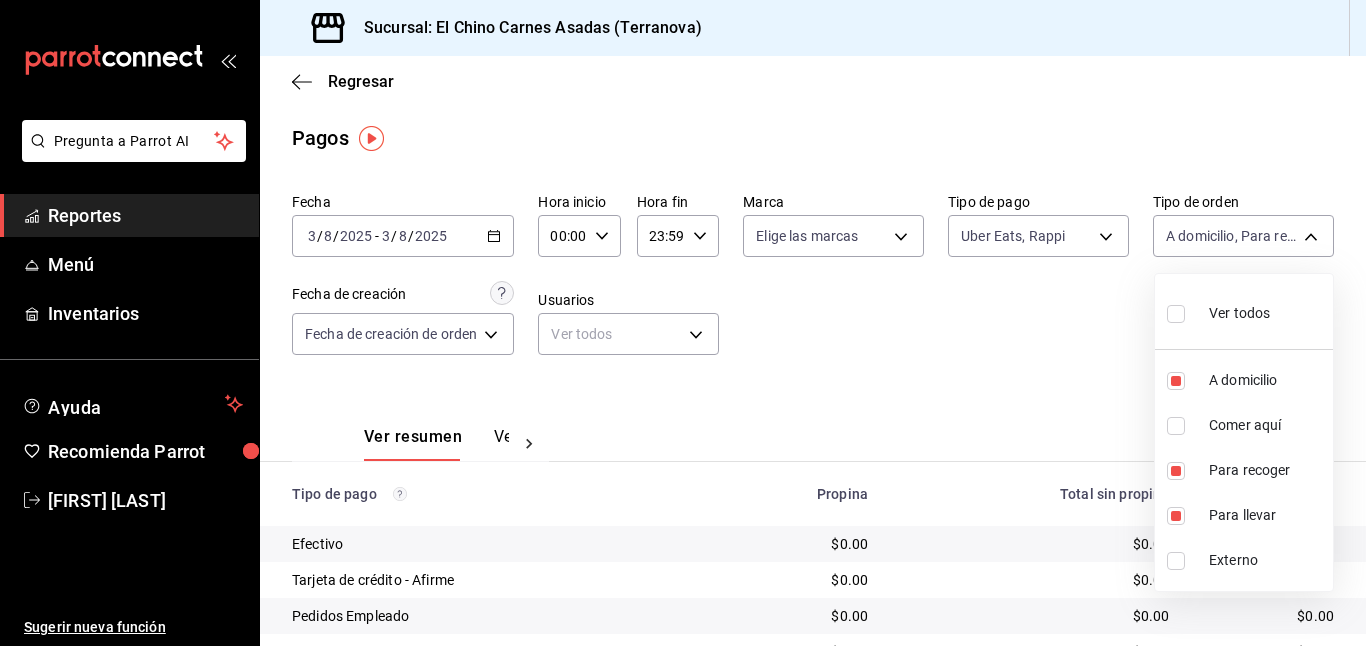 click on "Ver todos" at bounding box center [1239, 313] 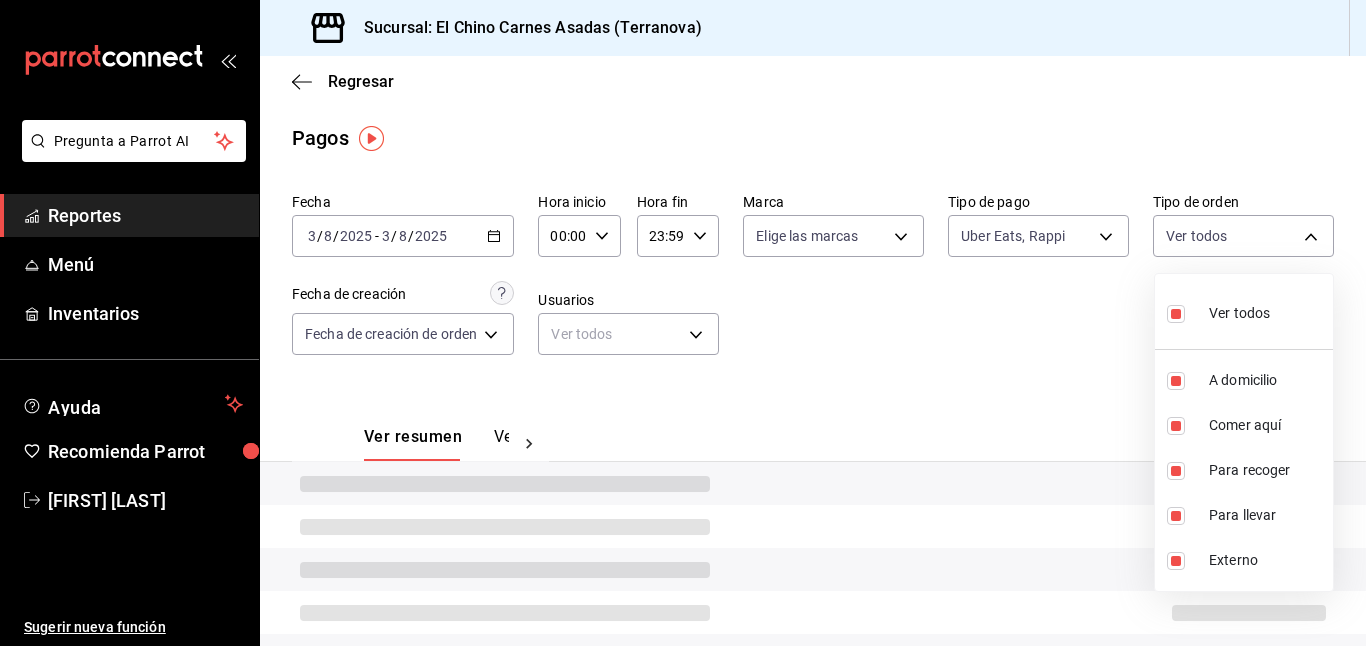 click at bounding box center [683, 323] 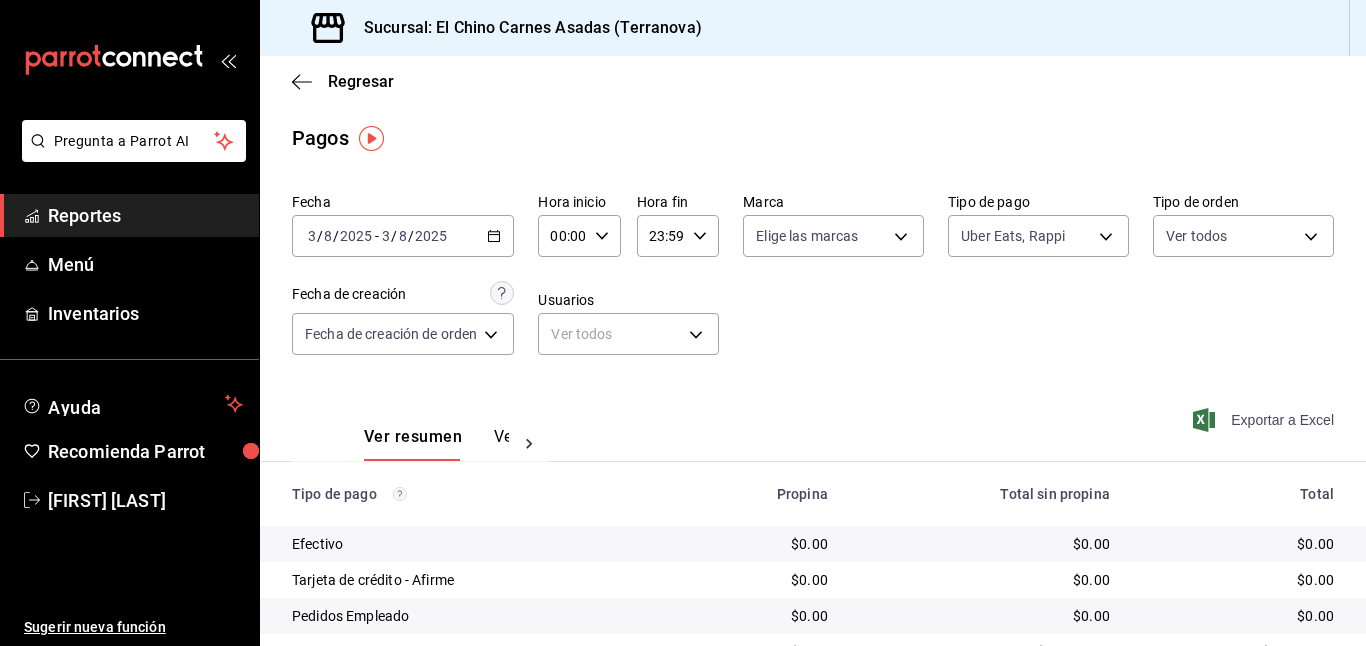 click on "Exportar a Excel" at bounding box center [1265, 420] 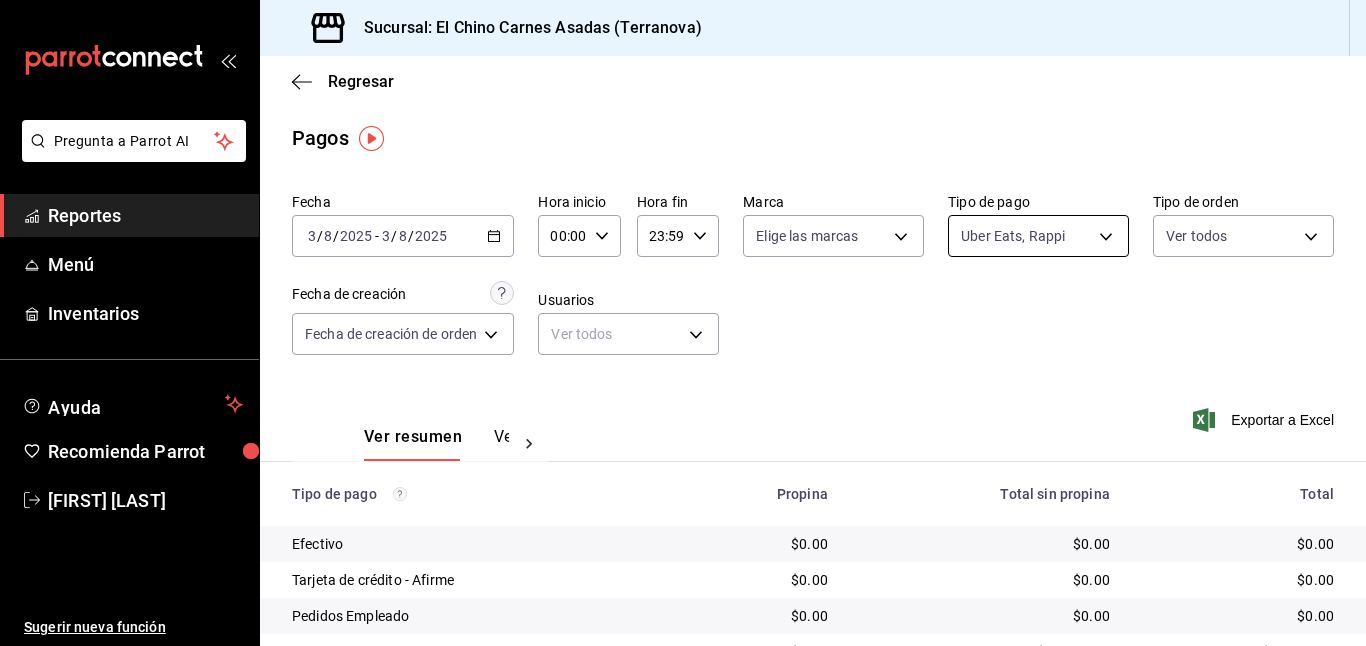 click on "Pregunta a Parrot AI Reportes   Menú   Inventarios   Ayuda Recomienda Parrot   [FIRST] [LAST]   Sugerir nueva función   Sucursal: El Chino Carnes Asadas (Terranova) Regresar Pagos Fecha [DATE] [DATE] - [DATE] [DATE] Hora inicio 00:00 Hora inicio Hora fin 23:59 Hora fin Marca Elige las marcas Tipo de pago Uber Eats, Rappi [UUID],[UUID] Tipo de orden Ver todos [UUID],[UUID],[UUID],[UUID],EXTERNAL Fecha de creación   Fecha de creación de orden ORDER Usuarios Ver todos null Ver resumen Ver pagos Exportar a Excel Tipo de pago   Propina Total sin propina Total Efectivo $0.00 $0.00 $0.00 Tarjeta de crédito - Afirme $0.00 $0.00 $0.00 Pedidos Empleado $0.00 $0.00 $0.00 Uber Eats $0.00 $0.00 $0.00 Rappi $0.00 $[PRICE] $[PRICE] Pay $0.00 $0.00 $0.00 Total $0.00 $[PRICE] $[PRICE] Reportes   Menú" at bounding box center [683, 323] 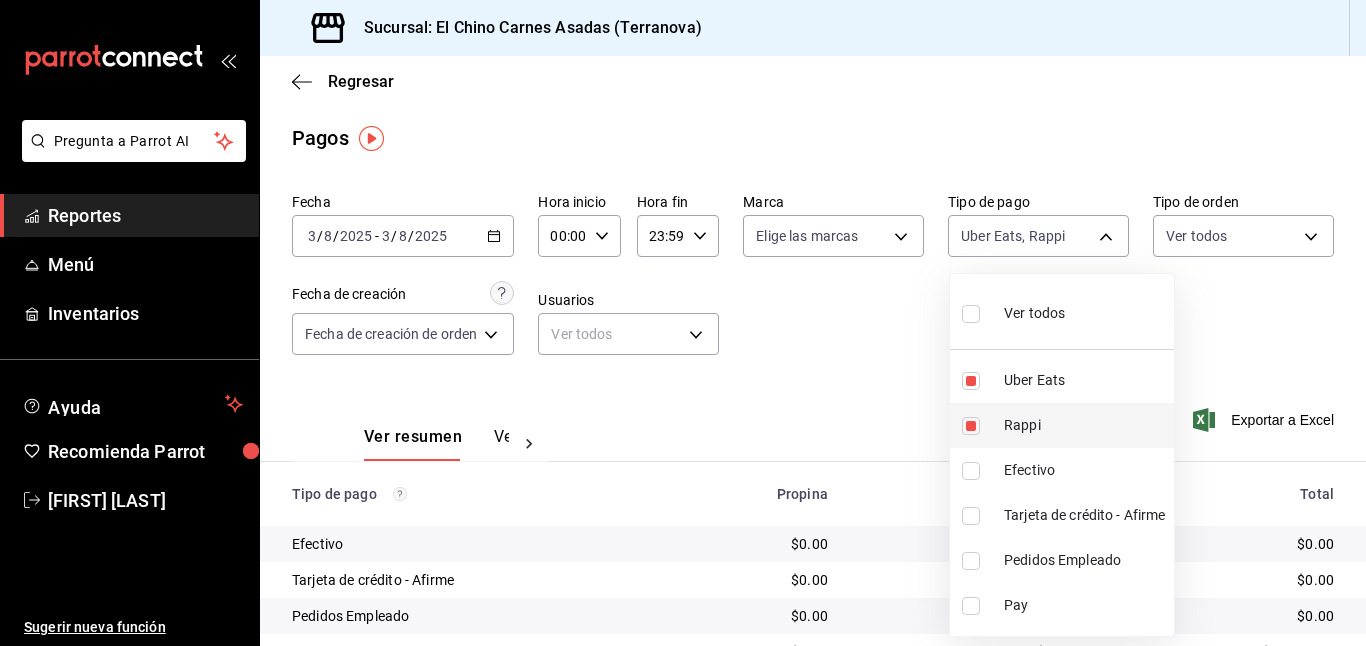 click at bounding box center [971, 426] 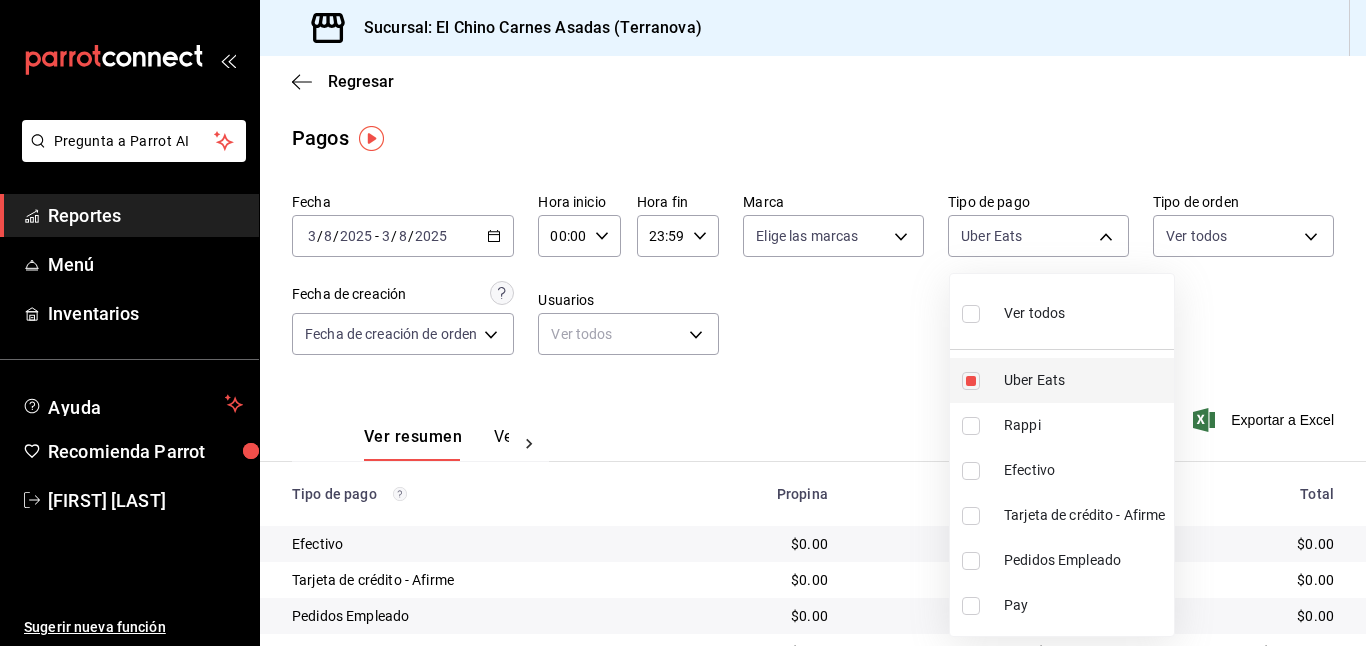 click at bounding box center (971, 381) 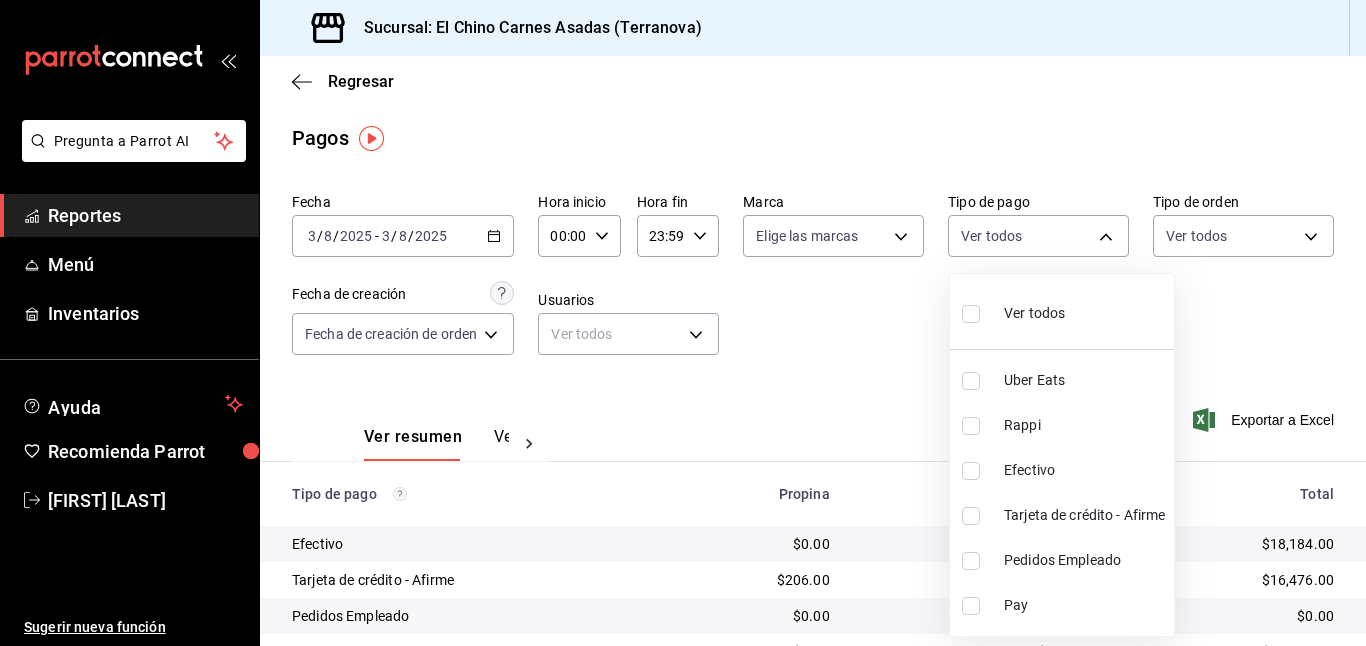 click at bounding box center (971, 516) 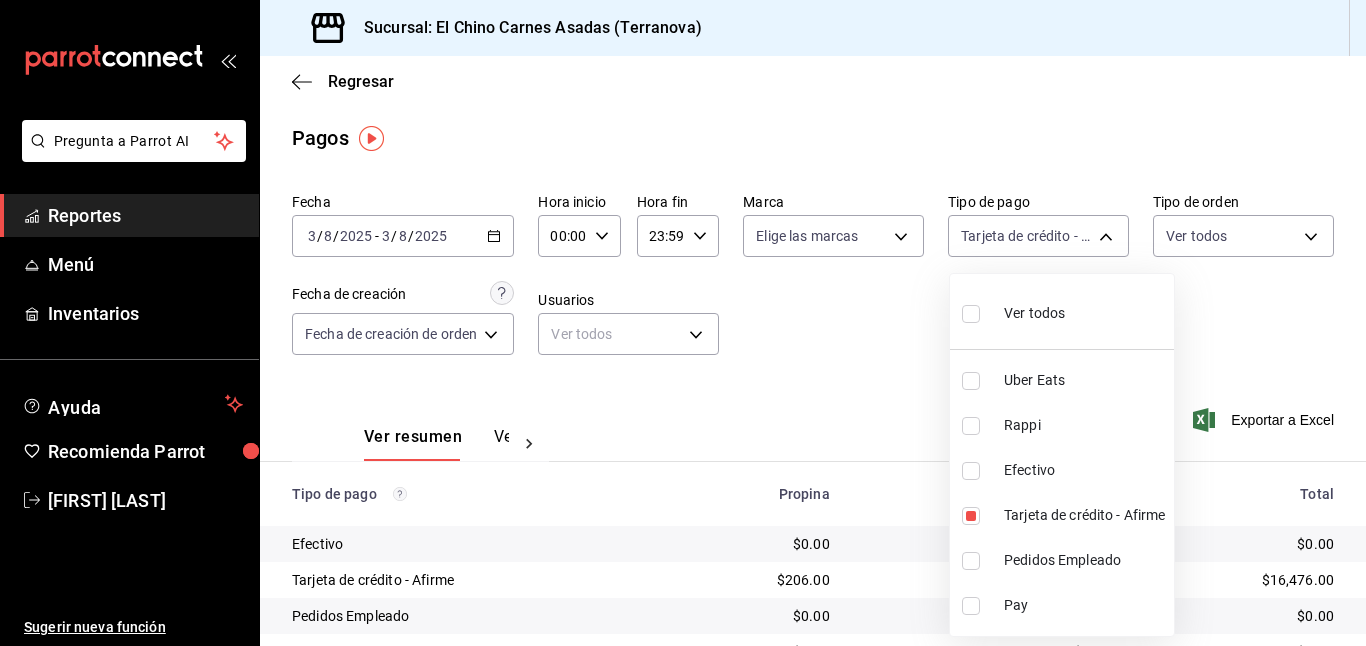 click at bounding box center [683, 323] 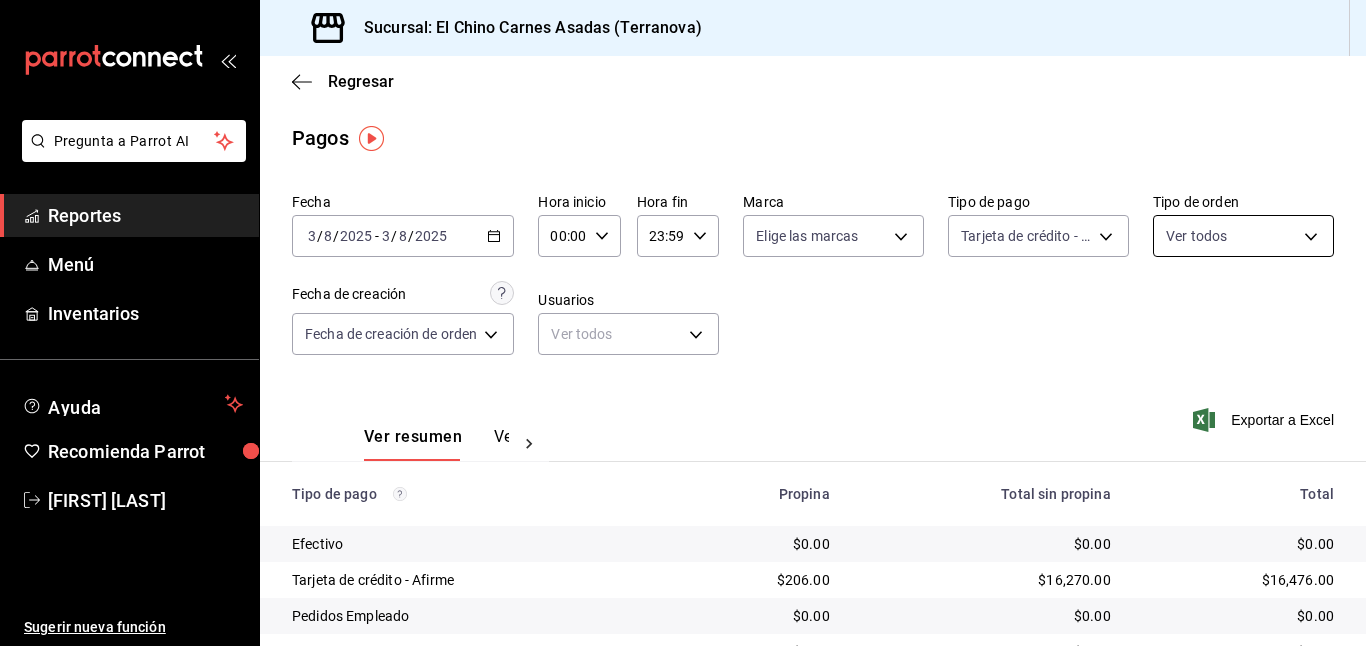 click on "Pregunta a Parrot AI Reportes   Menú   Inventarios   Ayuda Recomienda Parrot   [FIRST] [LAST]   Sugerir nueva función   Sucursal: El Chino Carnes Asadas (Terranova) Regresar Pagos Fecha [DATE] [DATE] - [DATE] [DATE] Hora inicio 00:00 Hora inicio Hora fin 23:59 Hora fin Marca Elige las marcas Tipo de pago Tarjeta de crédito - Afirme [UUID] Tipo de orden Ver todos [UUID],[UUID],[UUID],[UUID],EXTERNAL Fecha de creación   Fecha de creación de orden ORDER Usuarios Ver todos null Ver resumen Ver pagos Exportar a Excel Tipo de pago   Propina Total sin propina Total Efectivo $0.00 $0.00 $0.00 Tarjeta de crédito - Afirme $0.00 $0.00 $0.00 Pedidos Empleado $0.00 $0.00 $0.00 Uber Eats $0.00 $0.00 $0.00 Rappi $0.00 $0.00 $0.00 Pay $0.00 $0.00 $0.00 Total $0.00 $0.00 $0.00 Pregunta a Parrot AI Reportes   Menú     Ayuda" at bounding box center (683, 323) 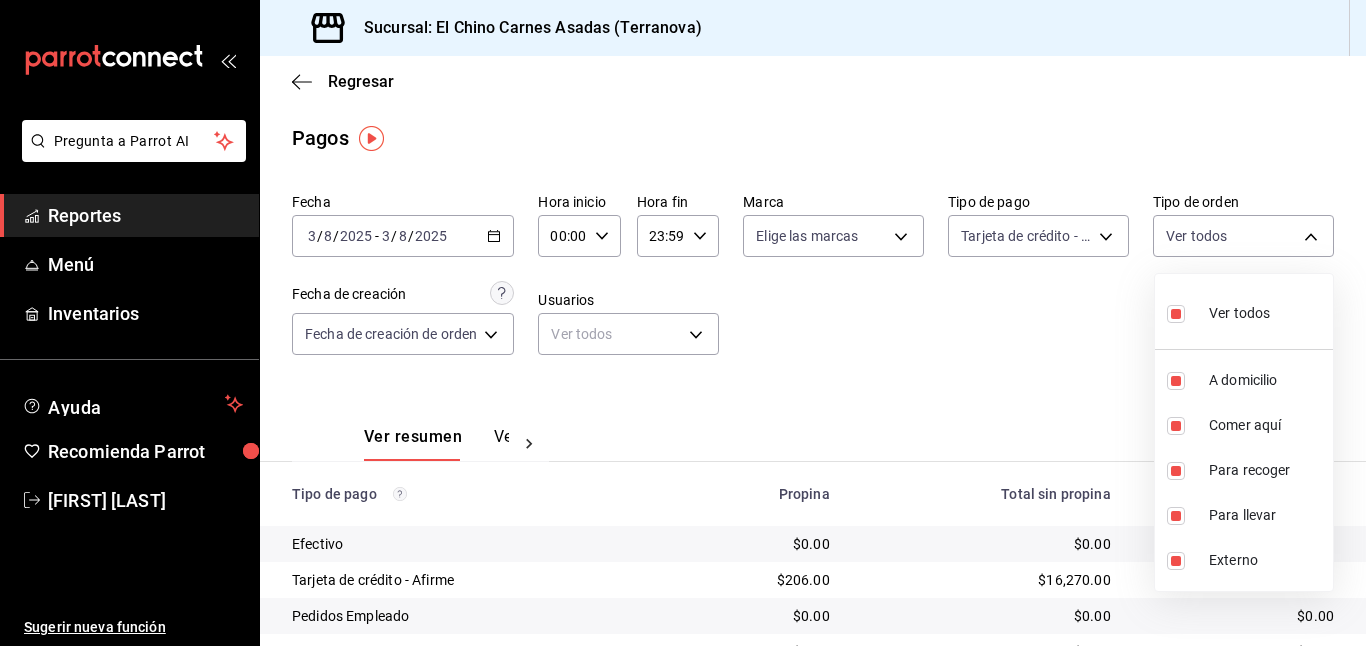 click at bounding box center [1176, 314] 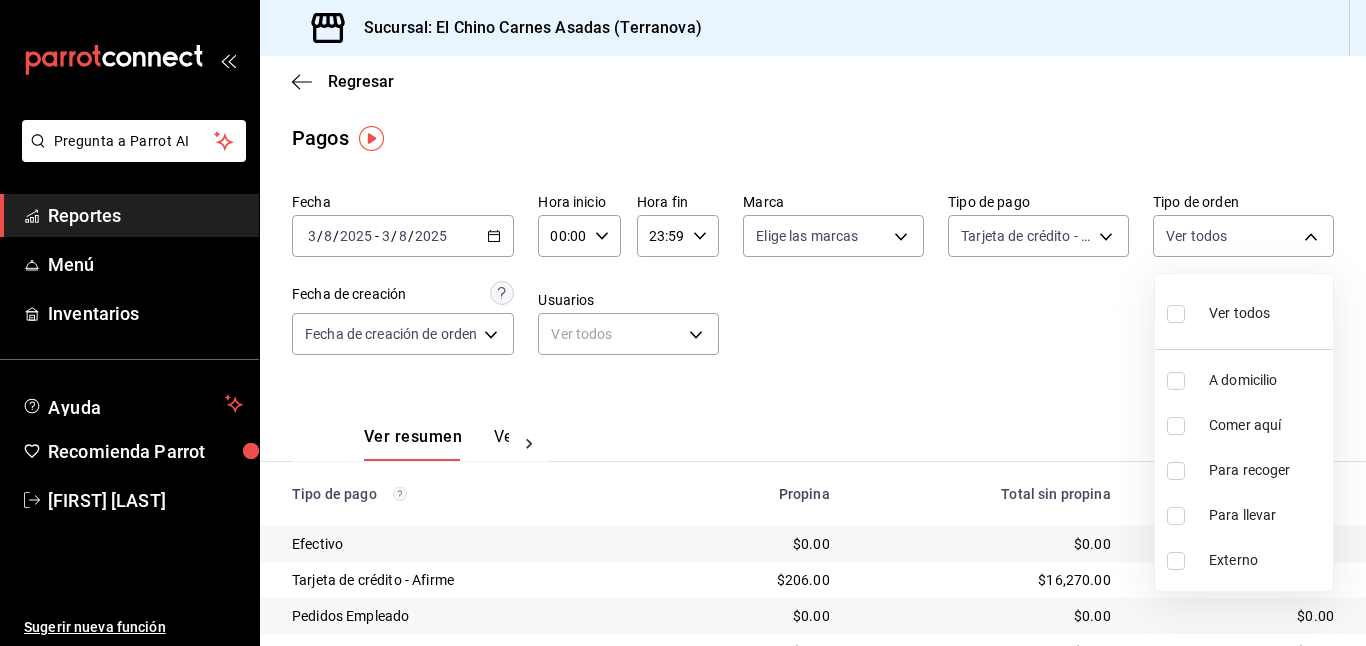 click at bounding box center (1176, 426) 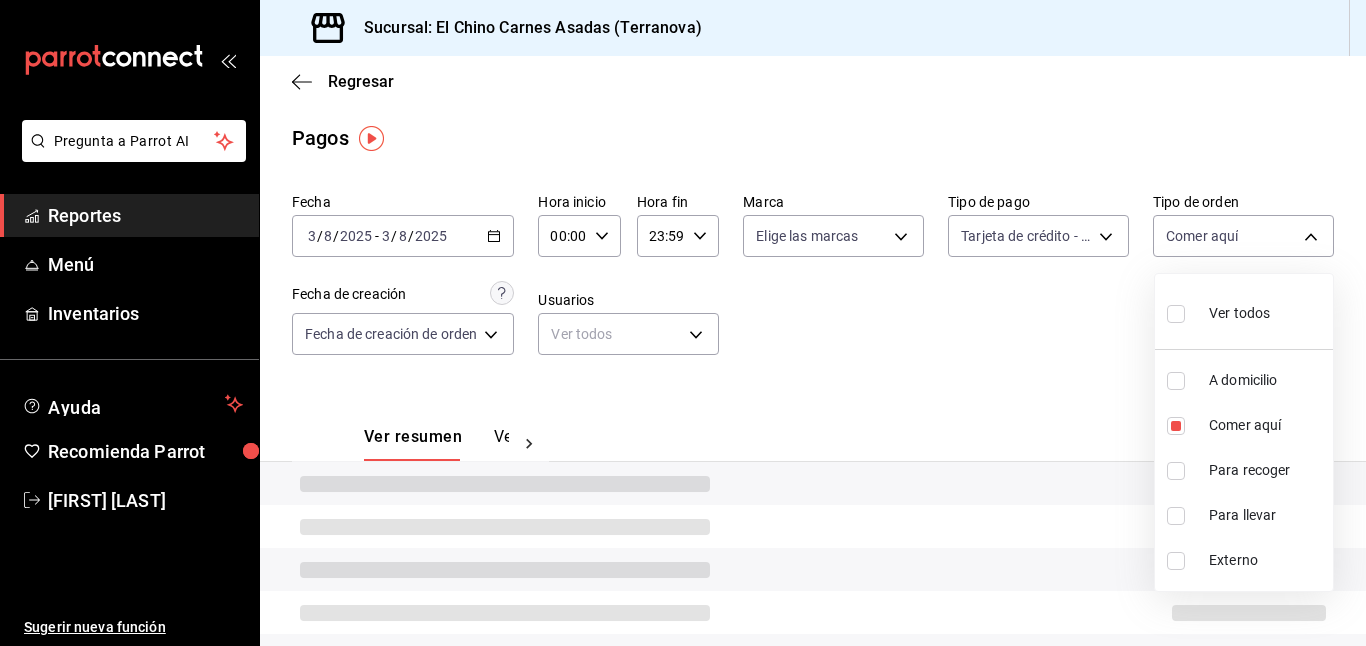 click at bounding box center (683, 323) 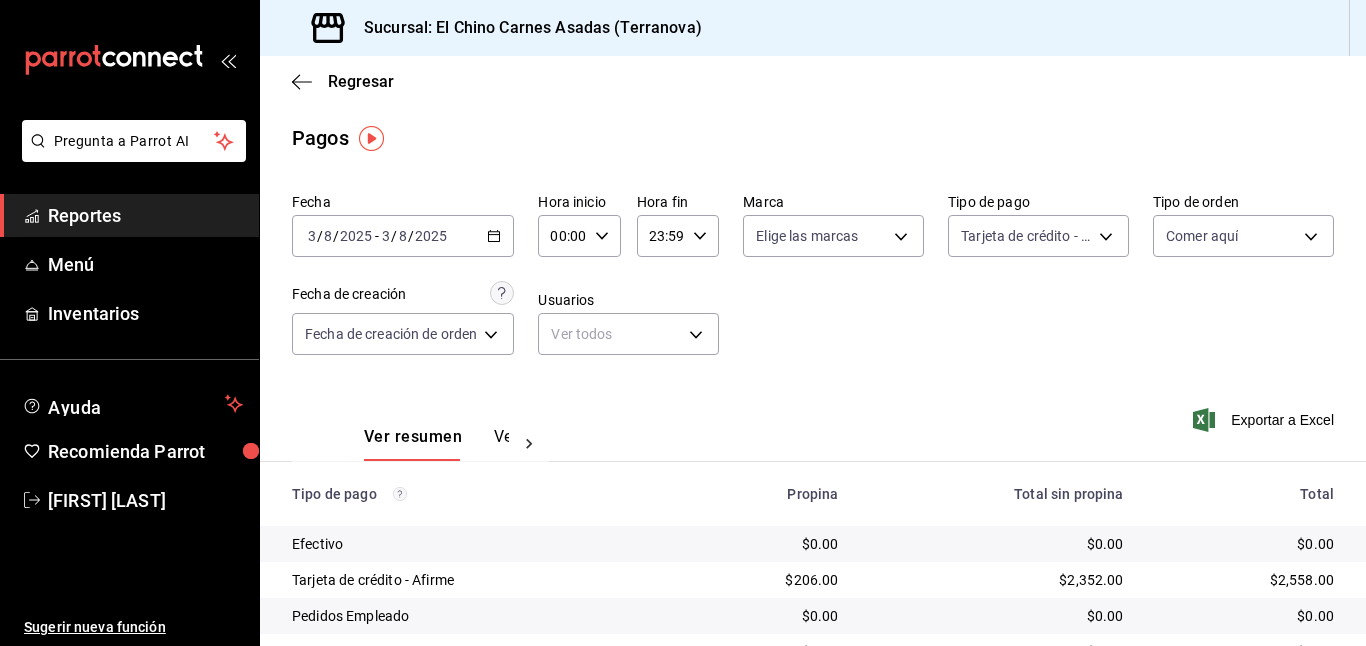click 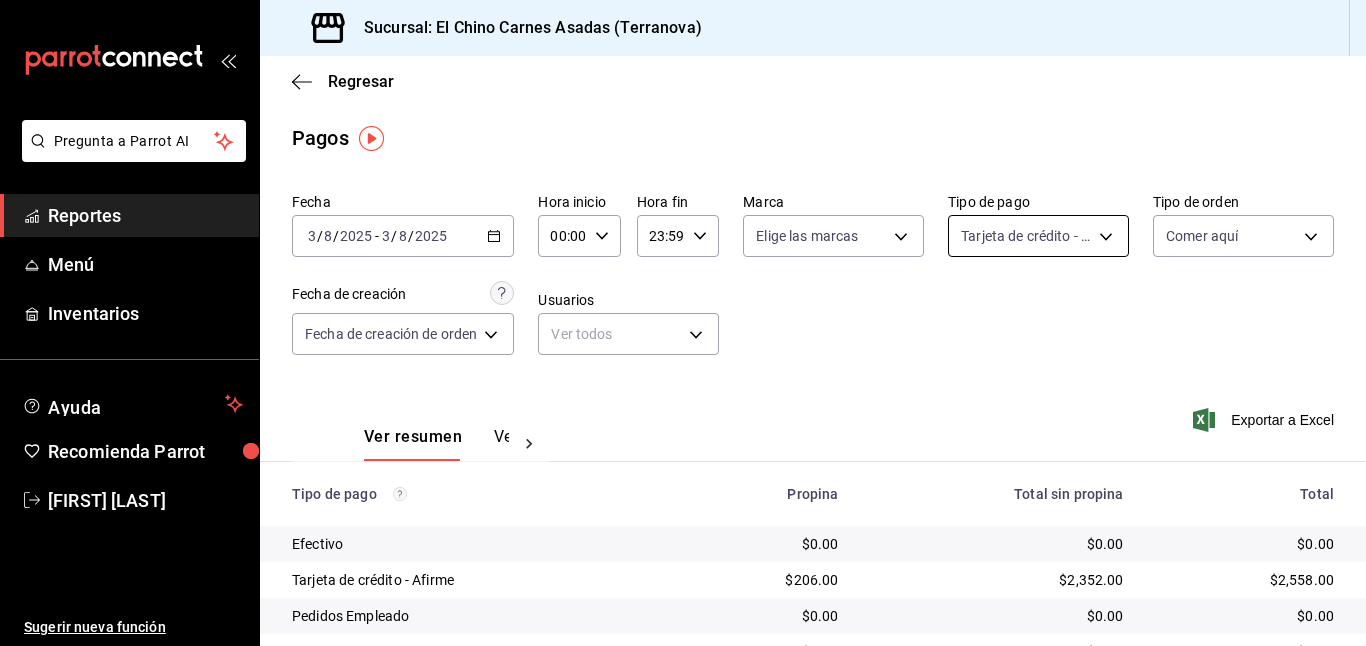 click on "Pregunta a Parrot AI Reportes   Menú   Inventarios   Ayuda Recomienda Parrot   [FIRST] [LAST]   Sugerir nueva función   Sucursal: El Chino Carnes Asadas (Terranova) Regresar Pagos Fecha [DATE] [DATE] - [DATE] [DATE] Hora inicio 00:00 Hora inicio Hora fin 23:59 Hora fin Marca Elige las marcas Tipo de pago Tarjeta de crédito - Afirme [UUID] Tipo de orden Comer aquí [UUID] Fecha de creación   Fecha de creación de orden ORDER Usuarios Ver todos null Ver resumen Ver pagos Exportar a Excel Tipo de pago   Propina Total sin propina Total Efectivo $0.00 $0.00 $0.00 Tarjeta de crédito - Afirme $206.00 $[PRICE] $[PRICE] Pedidos Empleado $0.00 $0.00 $0.00 Uber Eats $0.00 $0.00 $0.00 Rappi $0.00 $0.00 $0.00 Pay $0.00 $0.00 $0.00 Total $206.00 $[PRICE] $[PRICE] Reporte generado, revisa tus descargas. Pregunta a Parrot AI Reportes   Menú   Inventarios   Ayuda Recomienda Parrot   [FIRST] [LAST]   Sugerir nueva función" at bounding box center (683, 323) 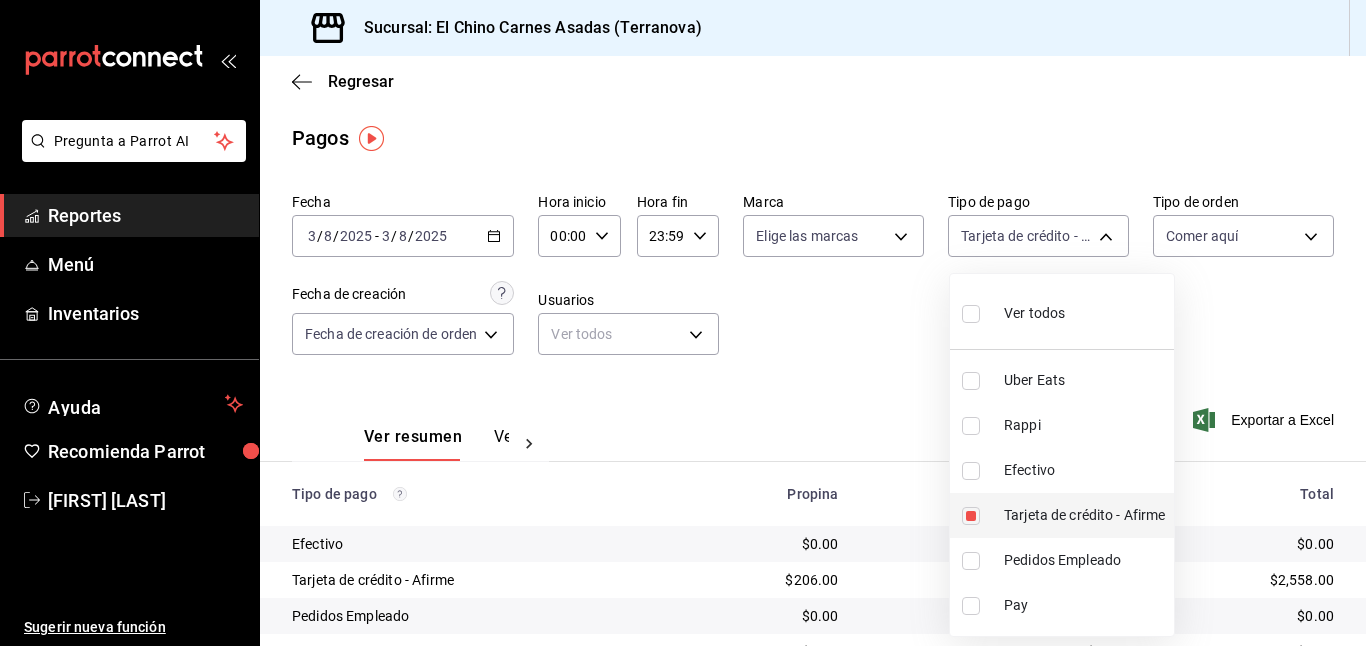 click at bounding box center [971, 516] 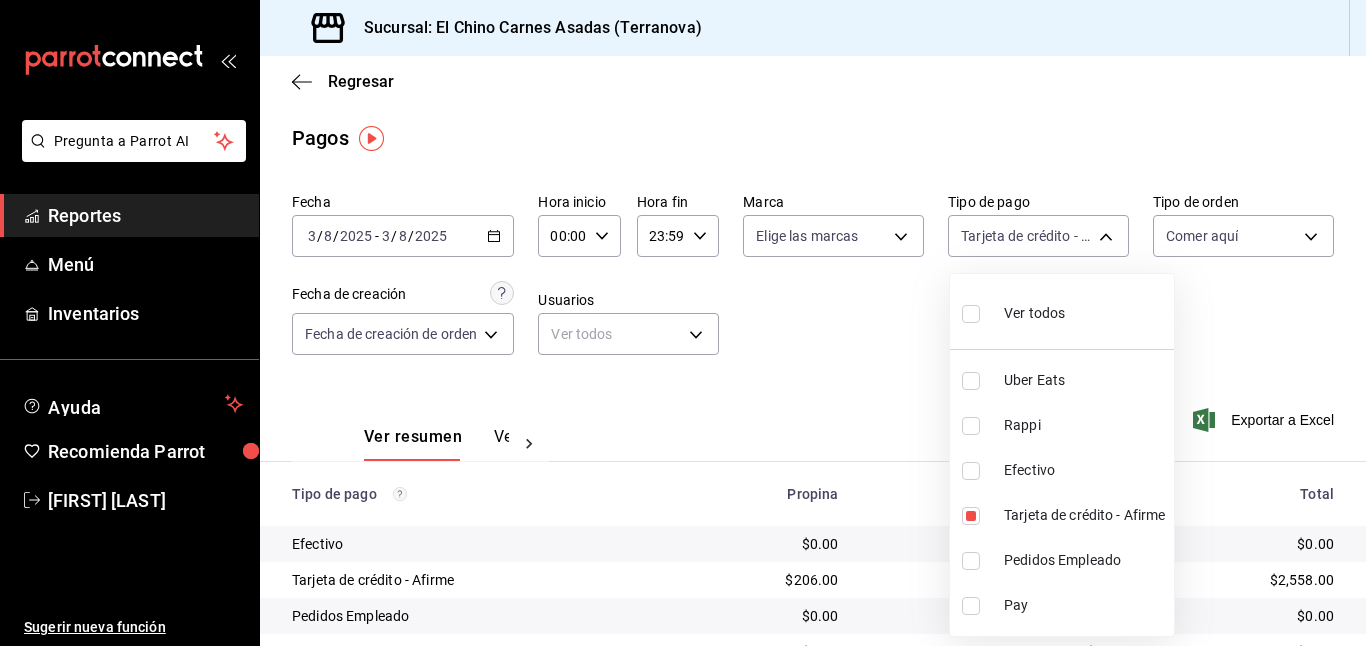 type 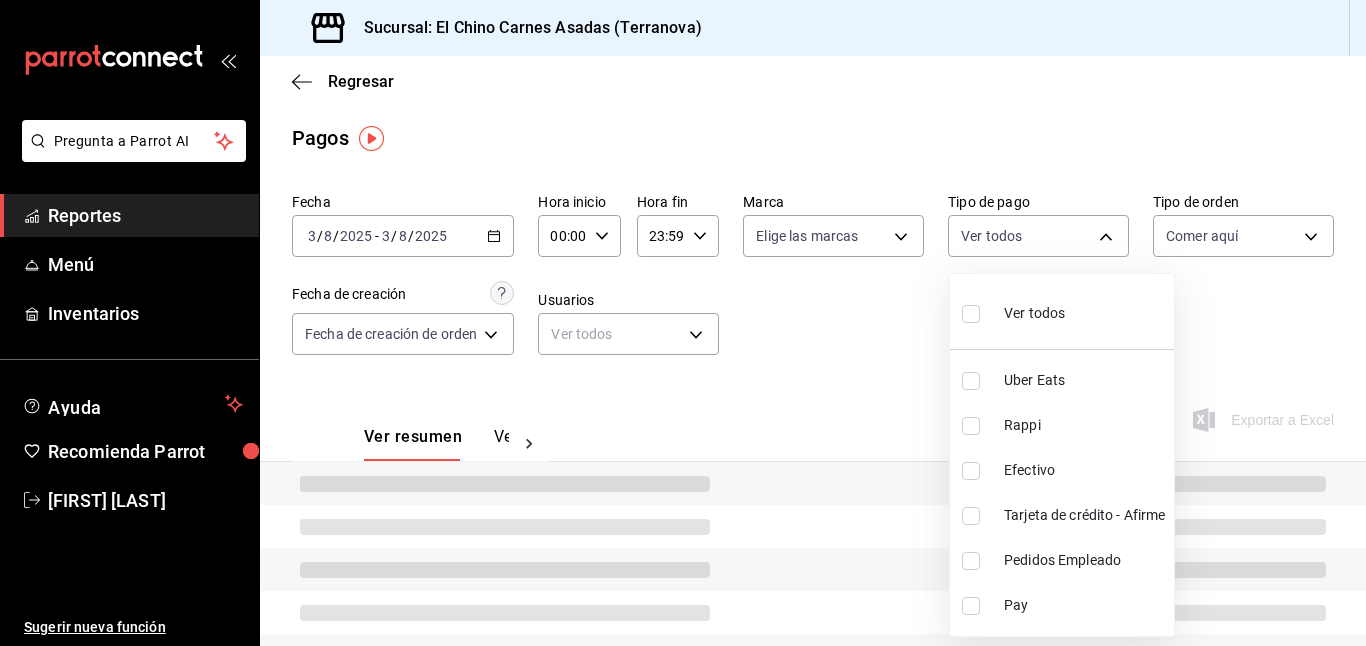 click at bounding box center [971, 471] 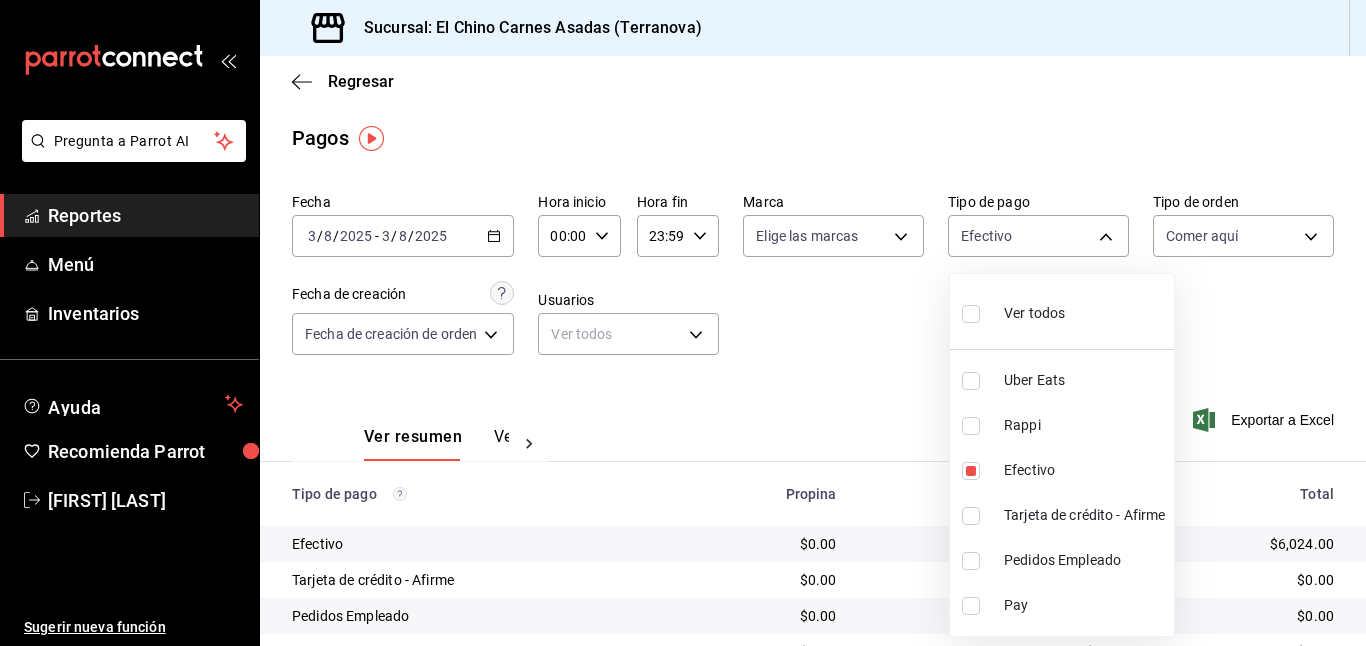 click at bounding box center [683, 323] 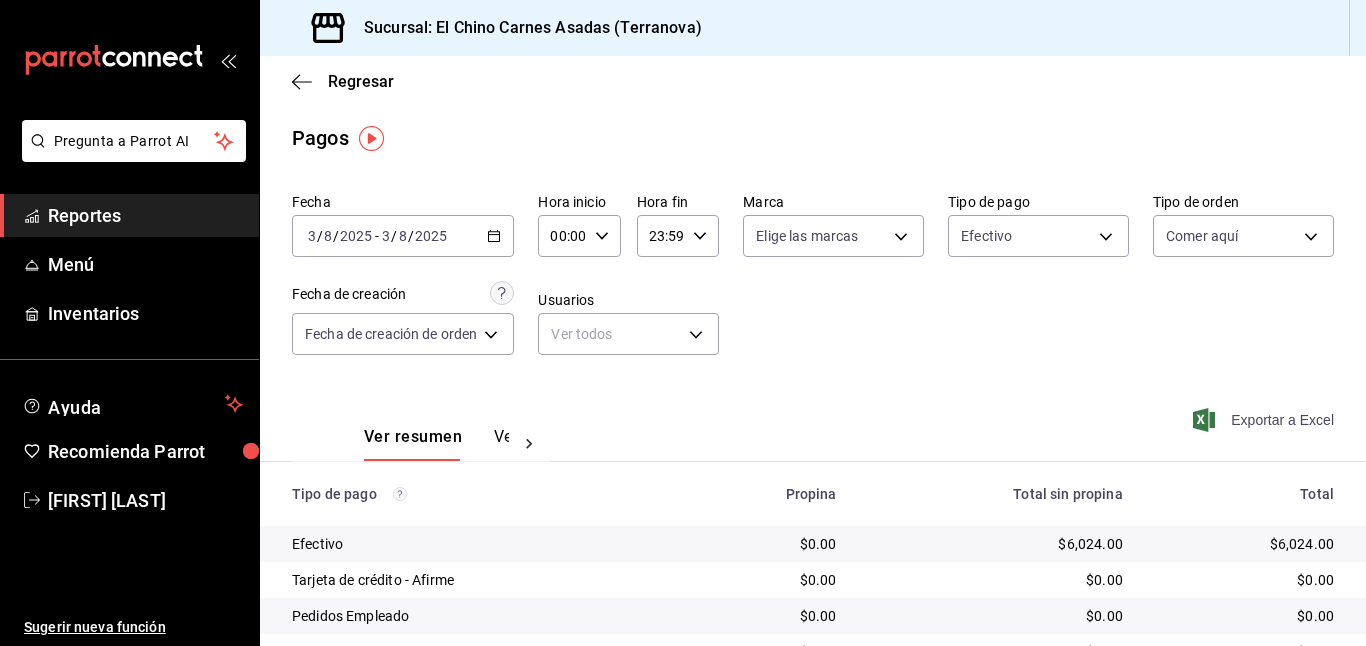 click on "Exportar a Excel" at bounding box center [1265, 420] 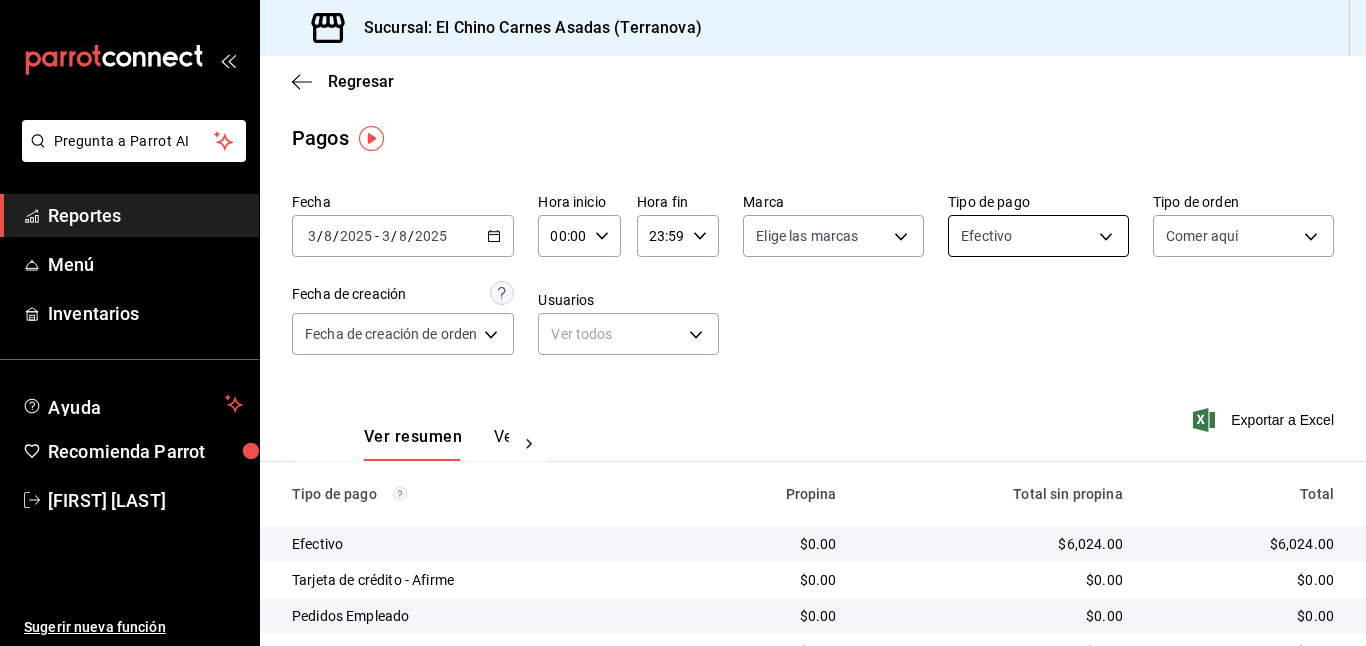click on "Pregunta a Parrot AI Reportes   Menú   Inventarios   Ayuda Recomienda Parrot   [FIRST] [LAST]   Sugerir nueva función   Sucursal: El Chino Carnes Asadas (Terranova) Regresar Pagos Fecha [DATE] [DATE] - [DATE] [DATE] Hora inicio 00:00 Hora inicio Hora fin 23:59 Hora fin Marca Elige las marcas Tipo de pago Efectivo [UUID] Tipo de orden Comer aquí [UUID] Fecha de creación   Fecha de creación de orden ORDER Usuarios Ver todos null Ver resumen Ver pagos Exportar a Excel Tipo de pago   Propina Total sin propina Total Efectivo $0.00 $[PRICE] $[PRICE] Tarjeta de crédito - Afirme $0.00 $0.00 $0.00 Pedidos Empleado $0.00 $0.00 $0.00 Uber Eats $0.00 $0.00 $0.00 Rappi $0.00 $0.00 $0.00 Pay $0.00 $0.00 $0.00 Total $0.00 $[PRICE] $[PRICE] Pregunta a Parrot AI Reportes   Menú   Inventarios   Ayuda Recomienda Parrot   [FIRST] [LAST]   Sugerir nueva función   GANA 1 MES GRATIS EN TU SUSCRIPCIÓN AQUÍ Ver video tutorial" at bounding box center (683, 323) 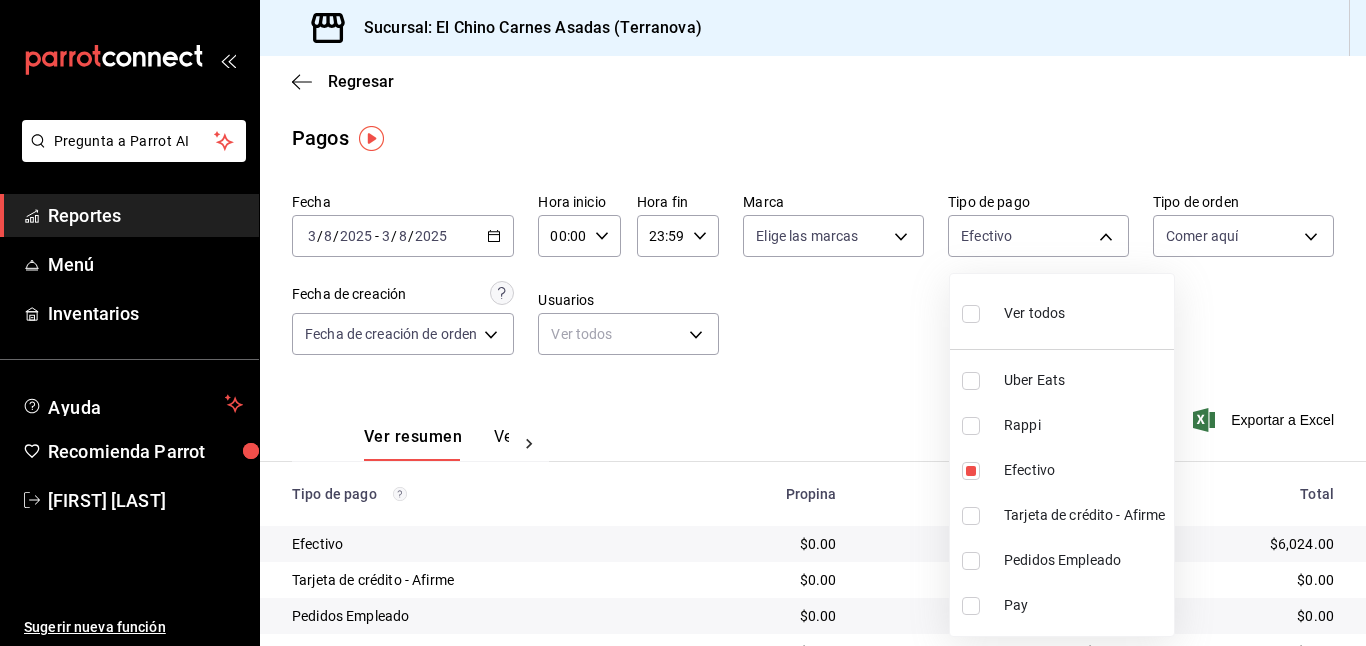 click on "Ver todos" at bounding box center [1034, 313] 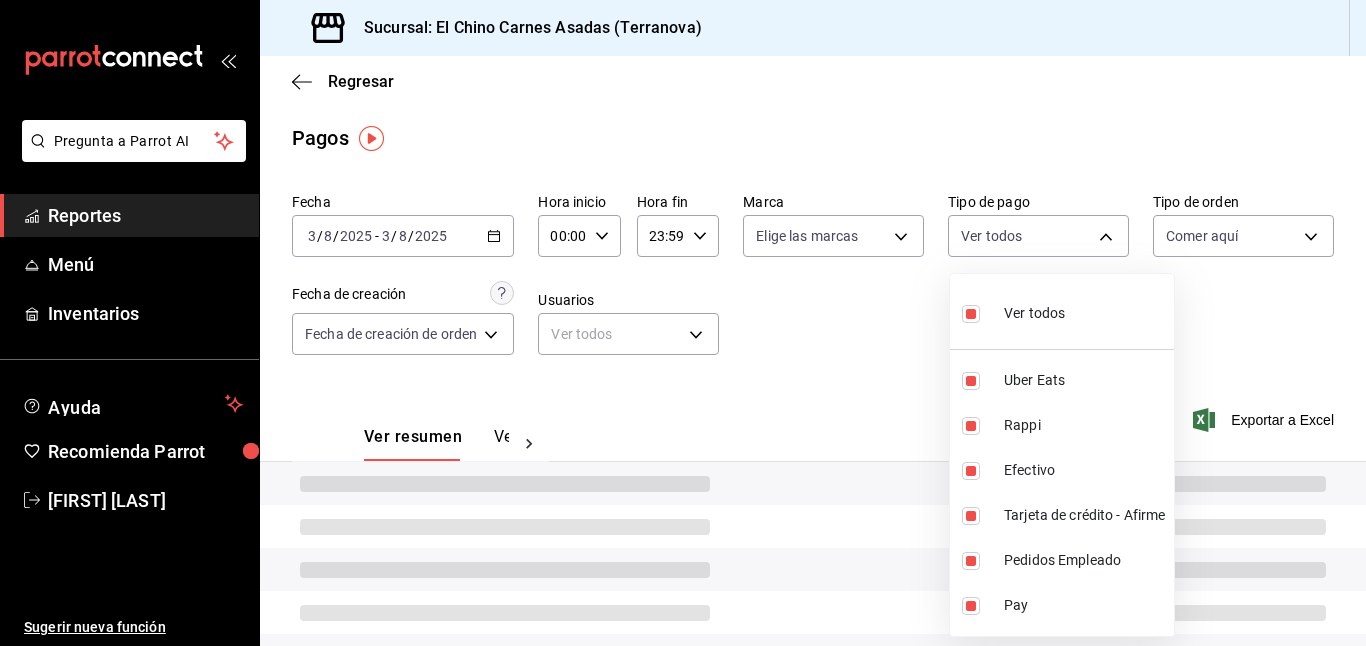 type on "067e2e58-163f-431b-a29b-4254b34a315f,c4801f15-3c0b-449a-993a-8f6a6652c3e6,1ec4ab05-2c6d-4a73-bd6f-51d991b2c058,911facc3-db66-4f96-9396-e27ce013f68a,a8c50785-1343-4692-a195-83d4c1496dd3,9bd6837c-3a07-46ee-9c75-c66e35471533" 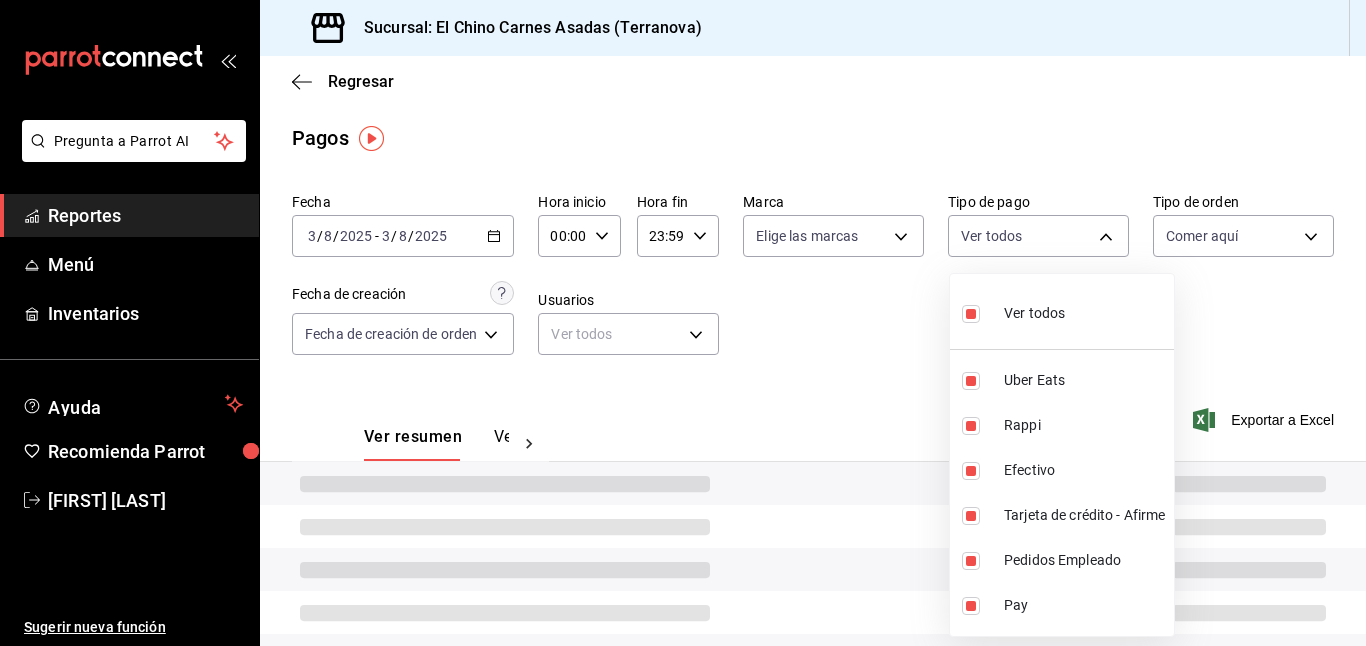 checkbox on "true" 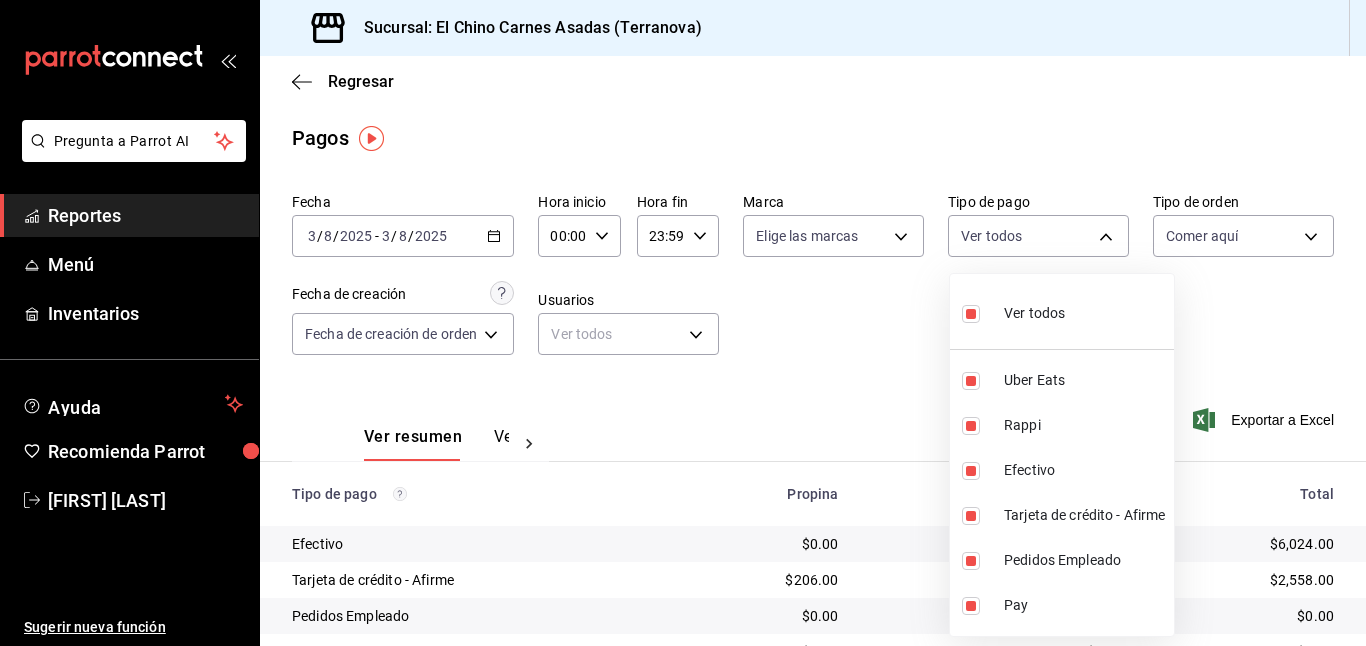 click at bounding box center (683, 323) 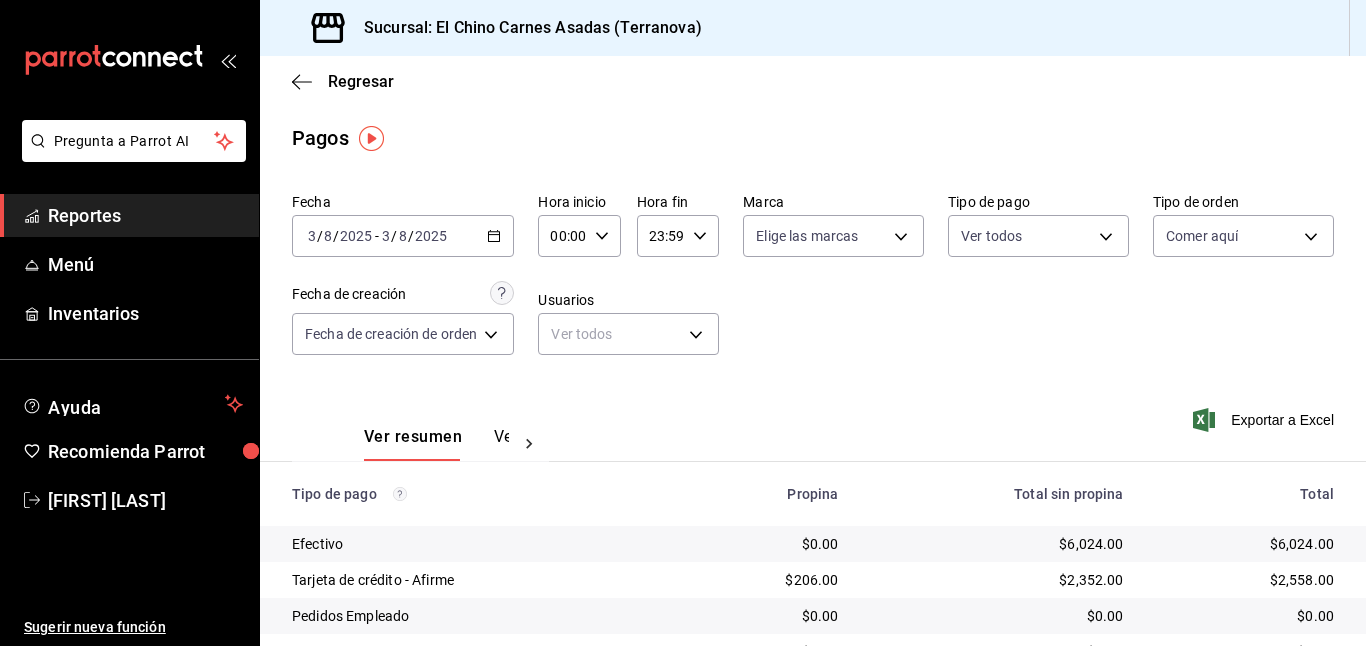click on "Pregunta a Parrot AI Reportes   Menú   Inventarios   Ayuda Recomienda Parrot   [FIRST] [LAST]   Sugerir nueva función   Sucursal: El Chino Carnes Asadas (Terranova) Regresar Pagos Fecha [DATE] [DATE] - [DATE] [DATE] Hora inicio 00:00 Hora inicio Hora fin 23:59 Hora fin Marca Elige las marcas Tipo de pago Ver todos [UUID],[UUID],[UUID],[UUID],[UUID],[UUID] Tipo de orden Comer aquí [UUID] Fecha de creación   Fecha de creación de orden ORDER Usuarios Ver todos null Ver resumen Ver pagos Exportar a Excel Tipo de pago   Propina Total sin propina Total Efectivo $0.00 $[PRICE] $[PRICE] Tarjeta de crédito - Afirme $206.00 $[PRICE] $[PRICE] Pedidos Empleado $0.00 $0.00 $0.00 Uber Eats $0.00 $0.00 $0.00 Rappi $0.00 $0.00 $0.00 Pay $0.00 $0.00 $0.00 Total $206.00 $[PRICE]" at bounding box center (683, 323) 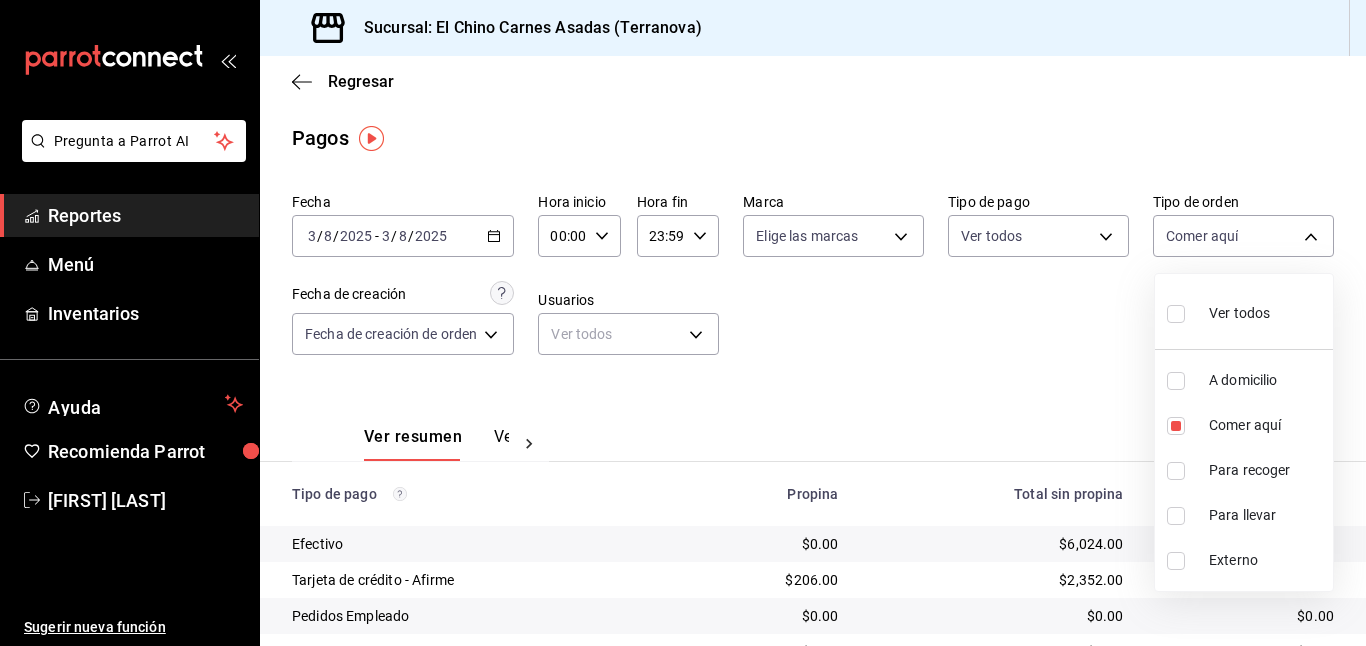 click on "Ver todos" at bounding box center (1239, 313) 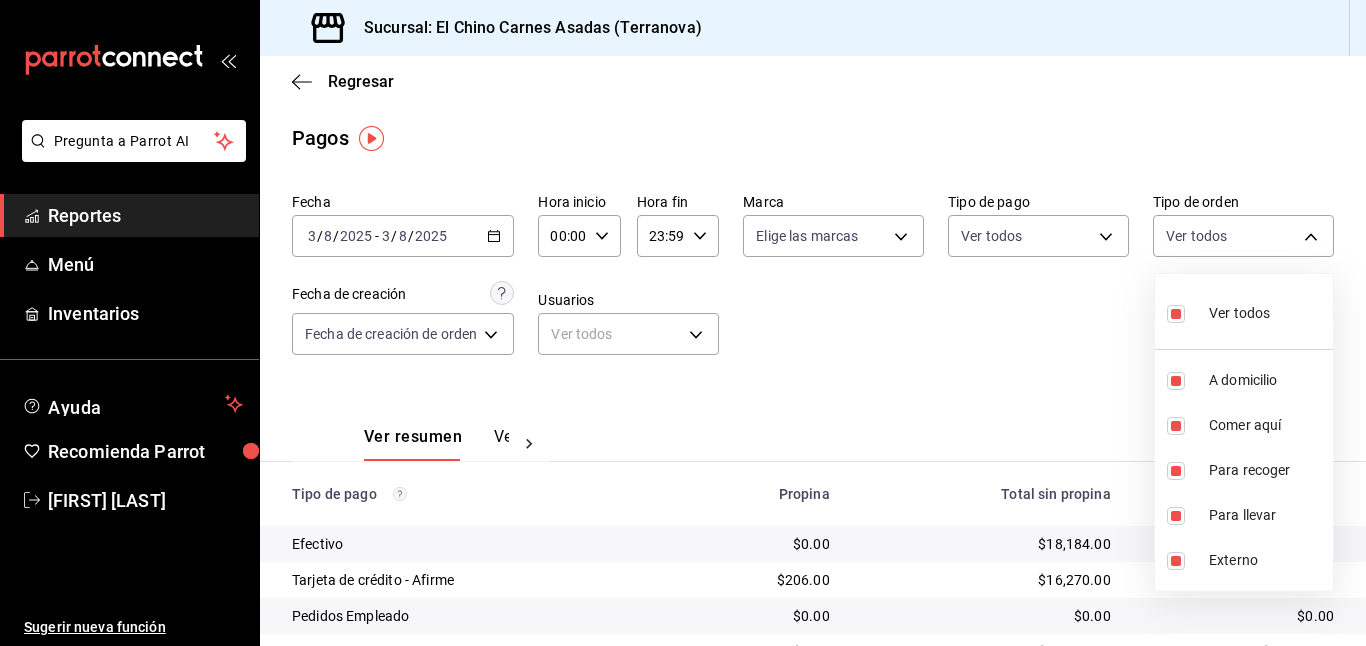 click at bounding box center (683, 323) 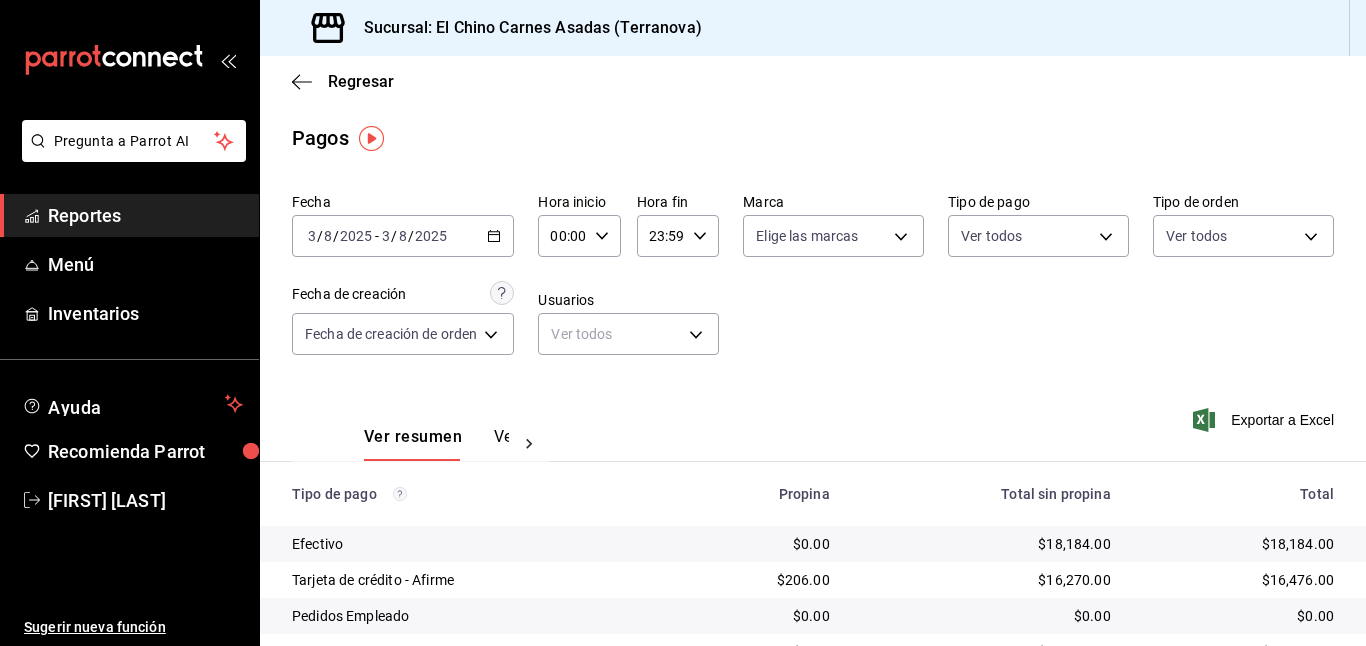 click 